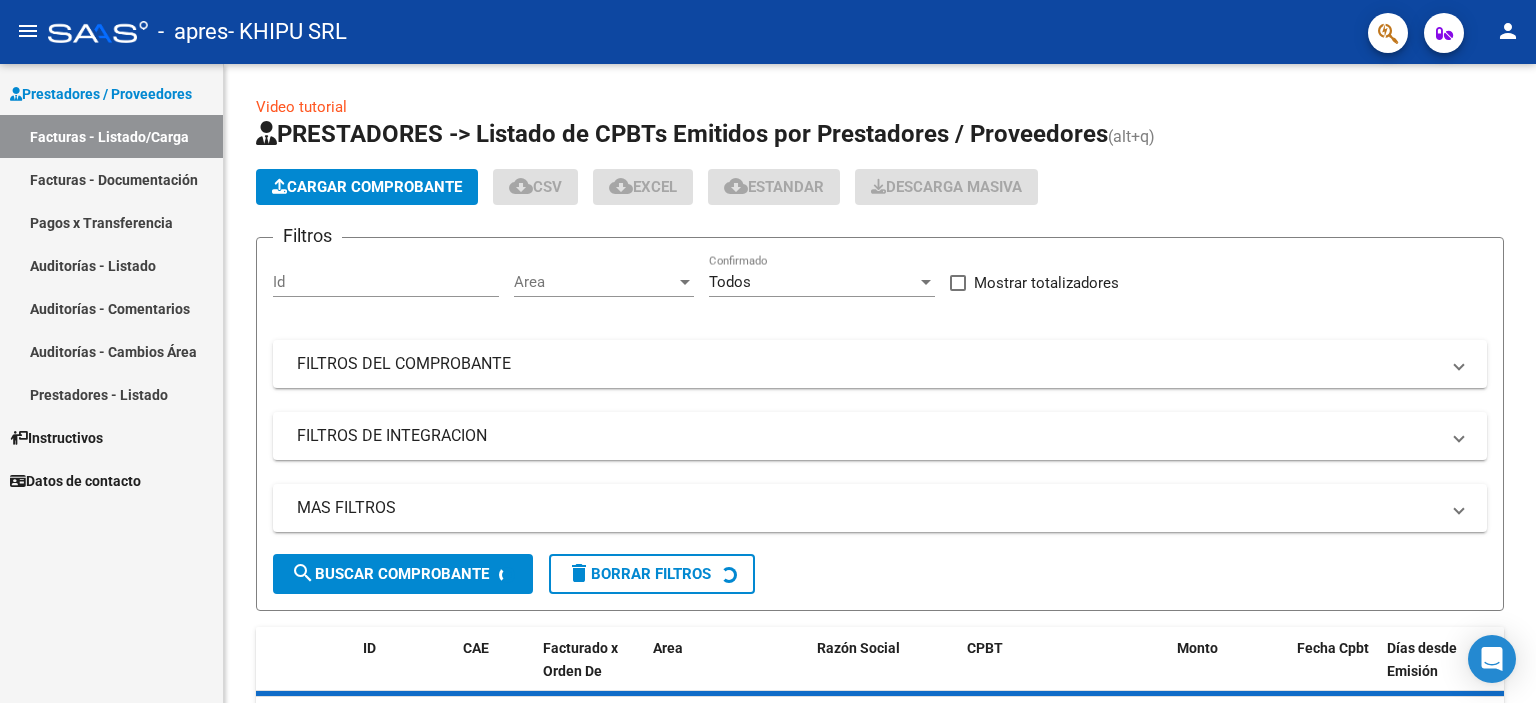 scroll, scrollTop: 0, scrollLeft: 0, axis: both 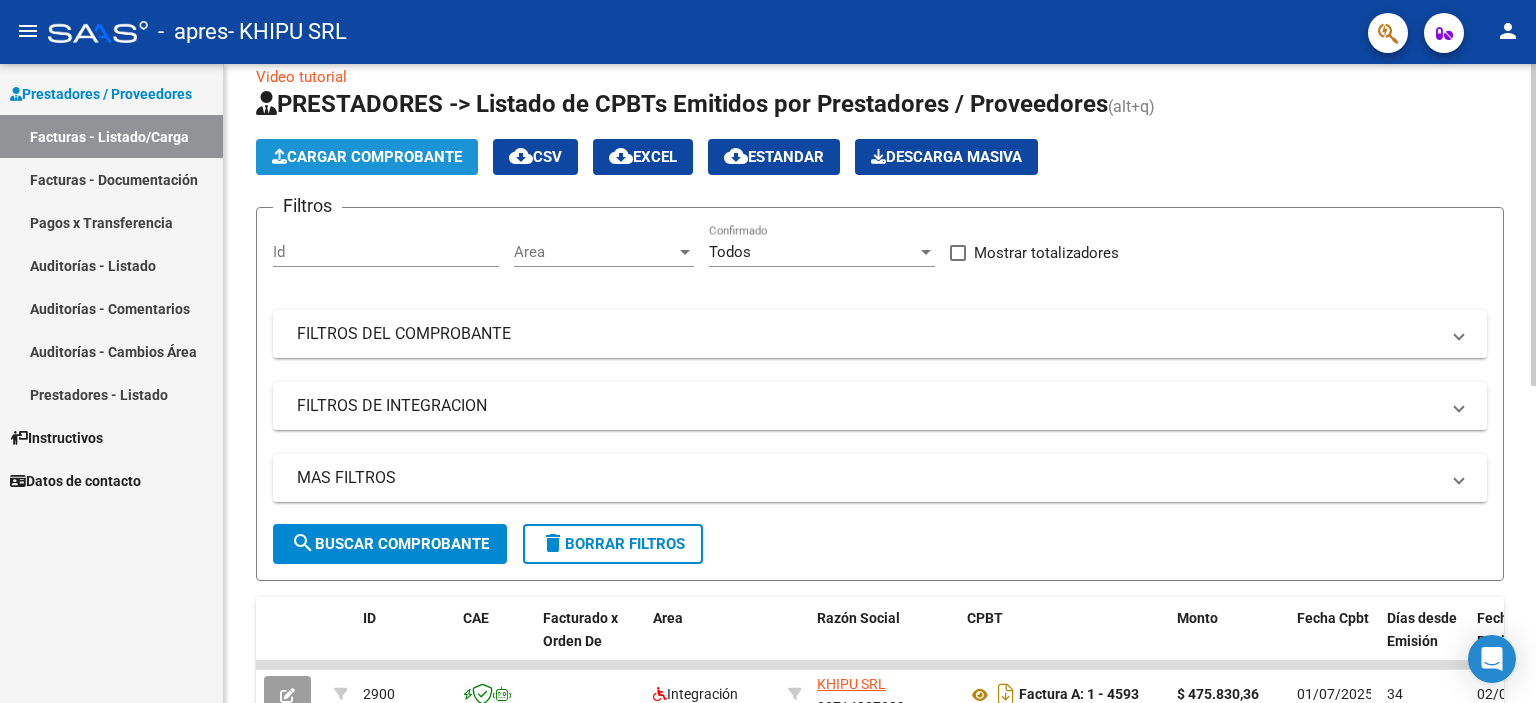 click on "Cargar Comprobante" 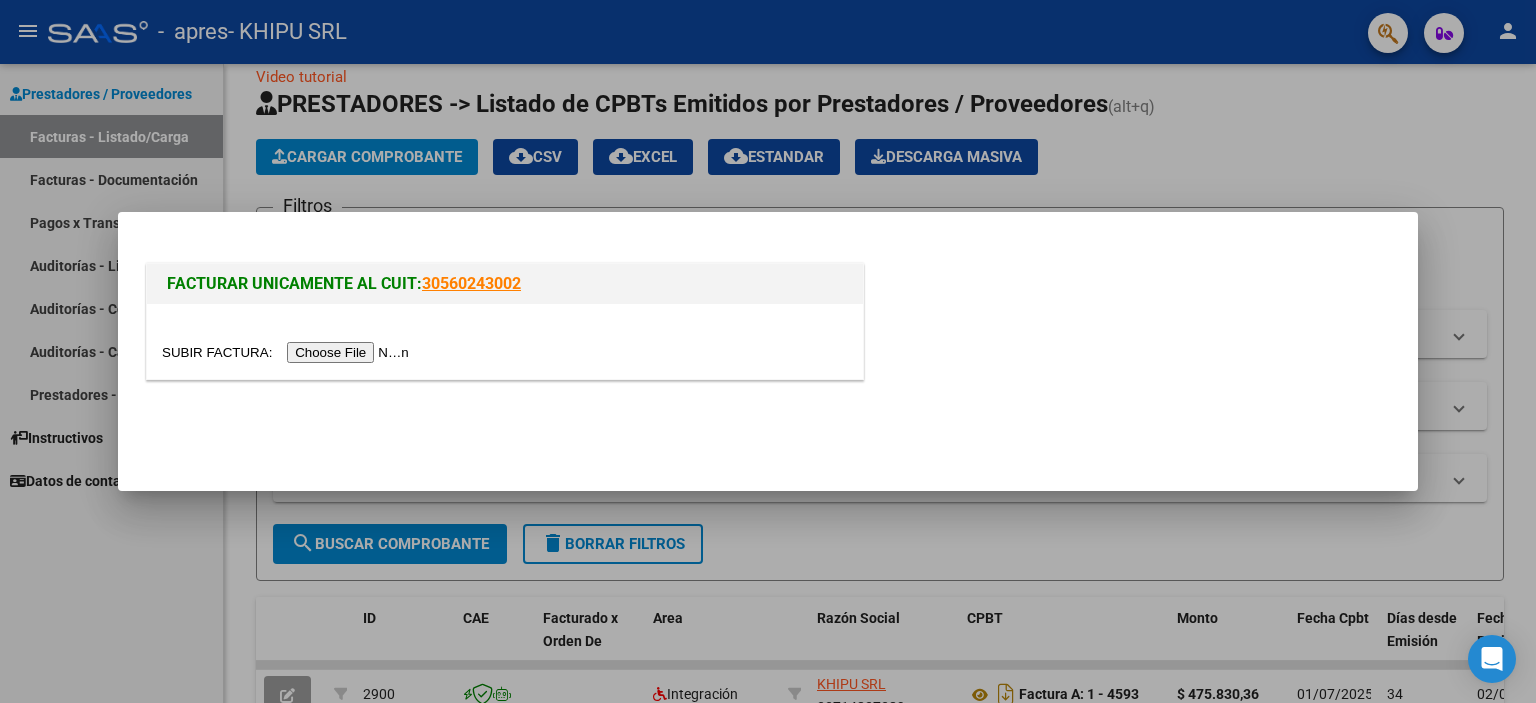 click at bounding box center [288, 352] 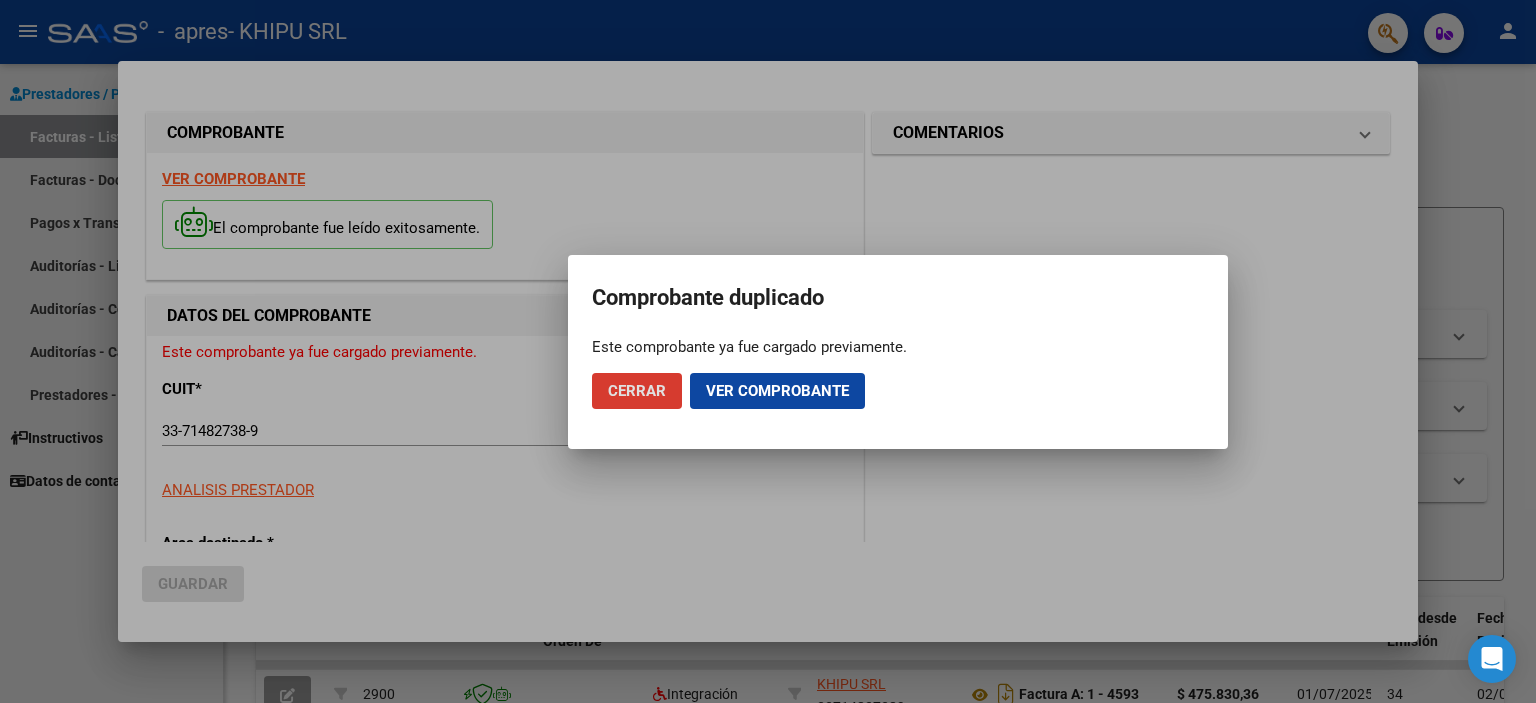 click on "Cerrar" 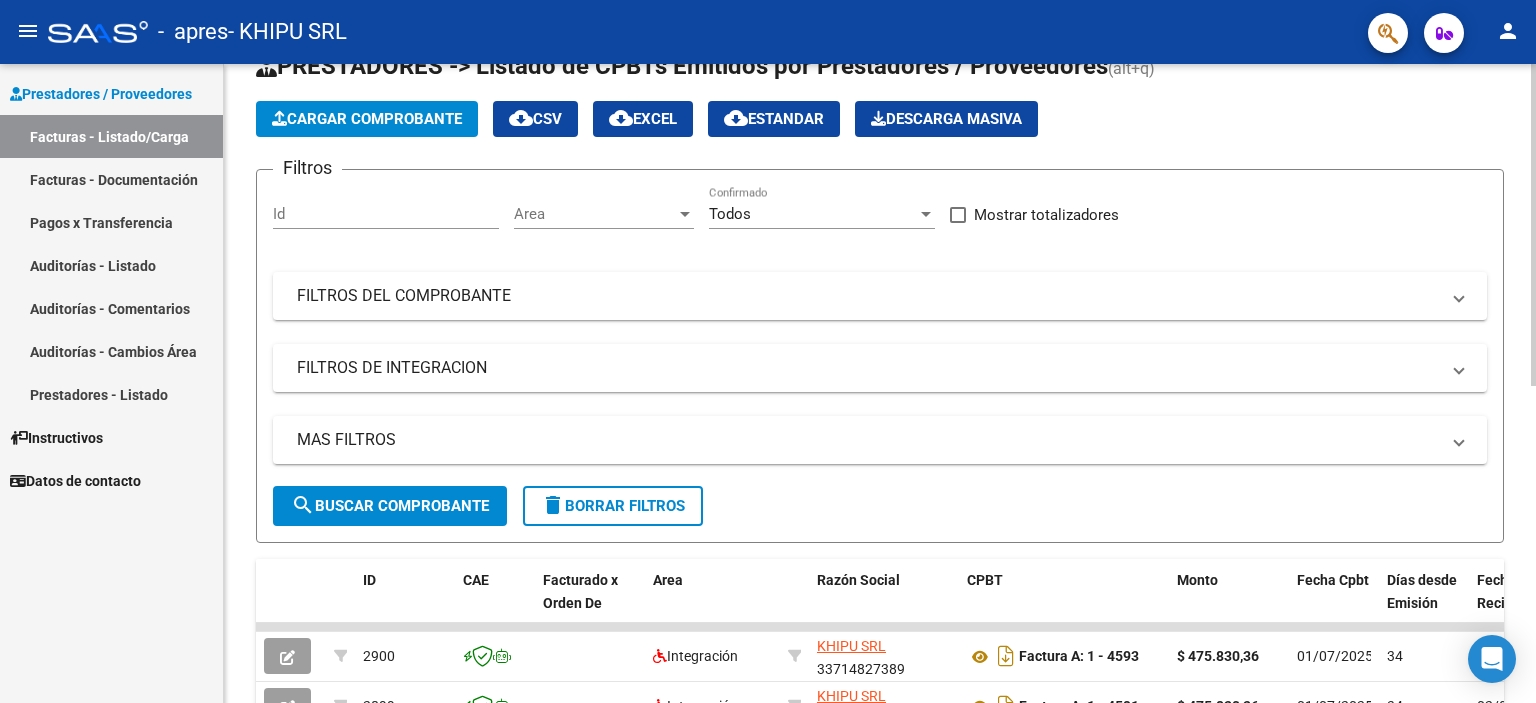 scroll, scrollTop: 0, scrollLeft: 0, axis: both 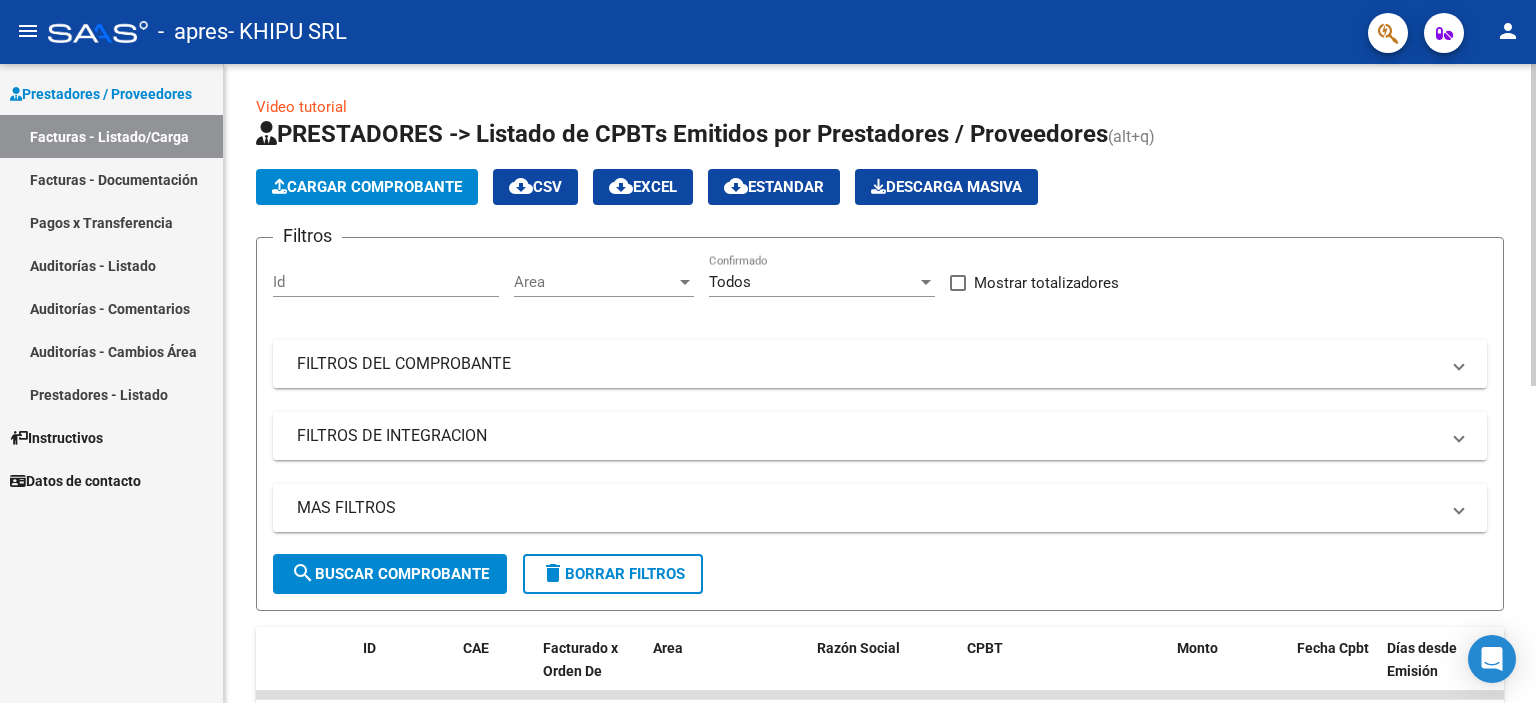 click on "Cargar Comprobante" 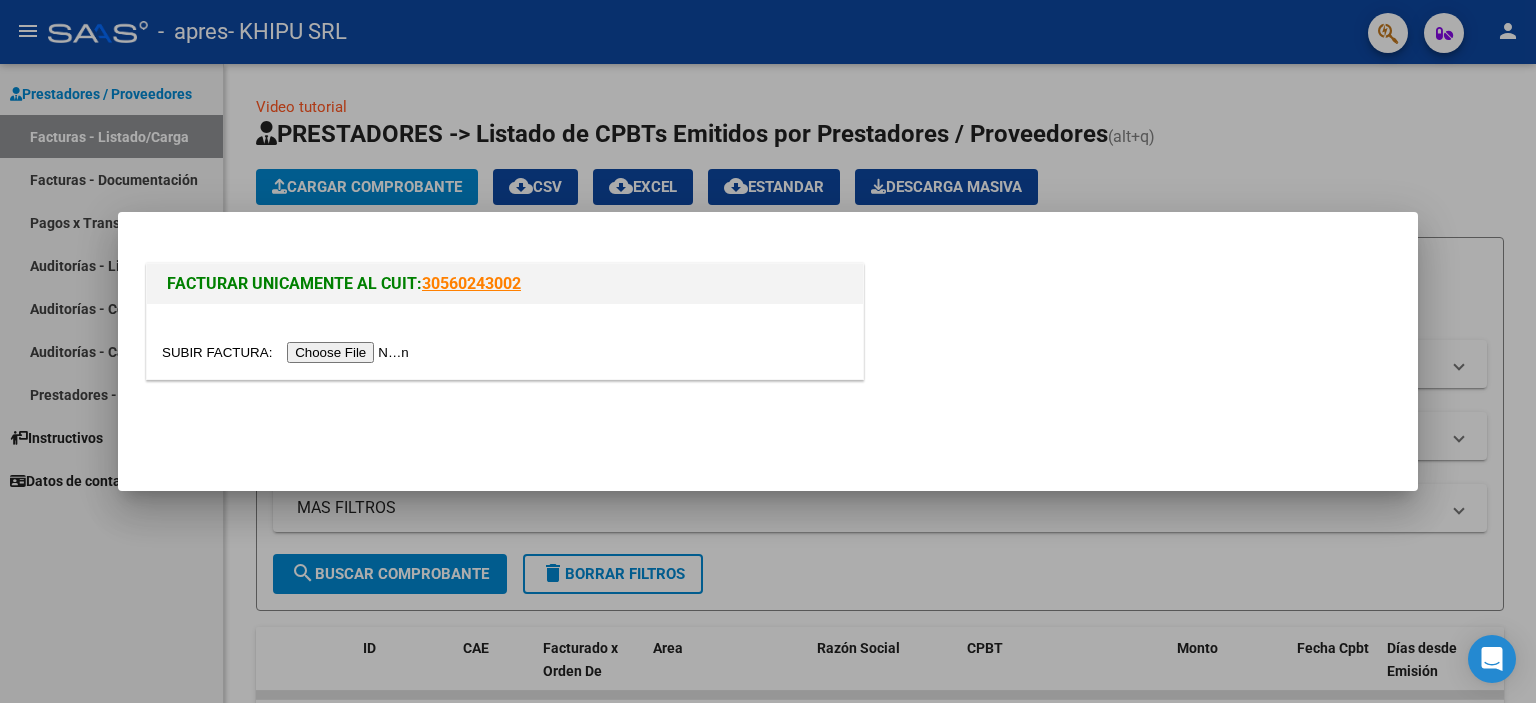 click at bounding box center (288, 352) 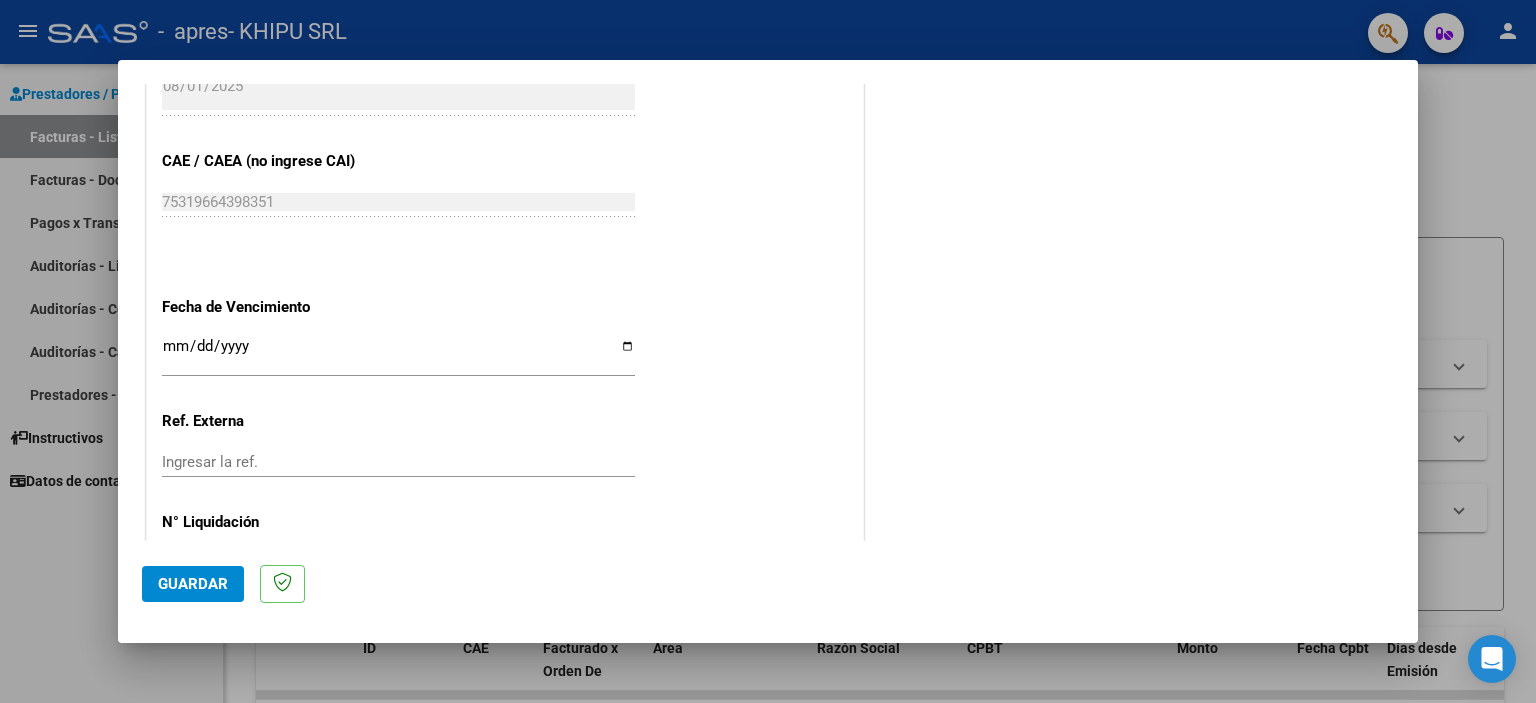 scroll, scrollTop: 1200, scrollLeft: 0, axis: vertical 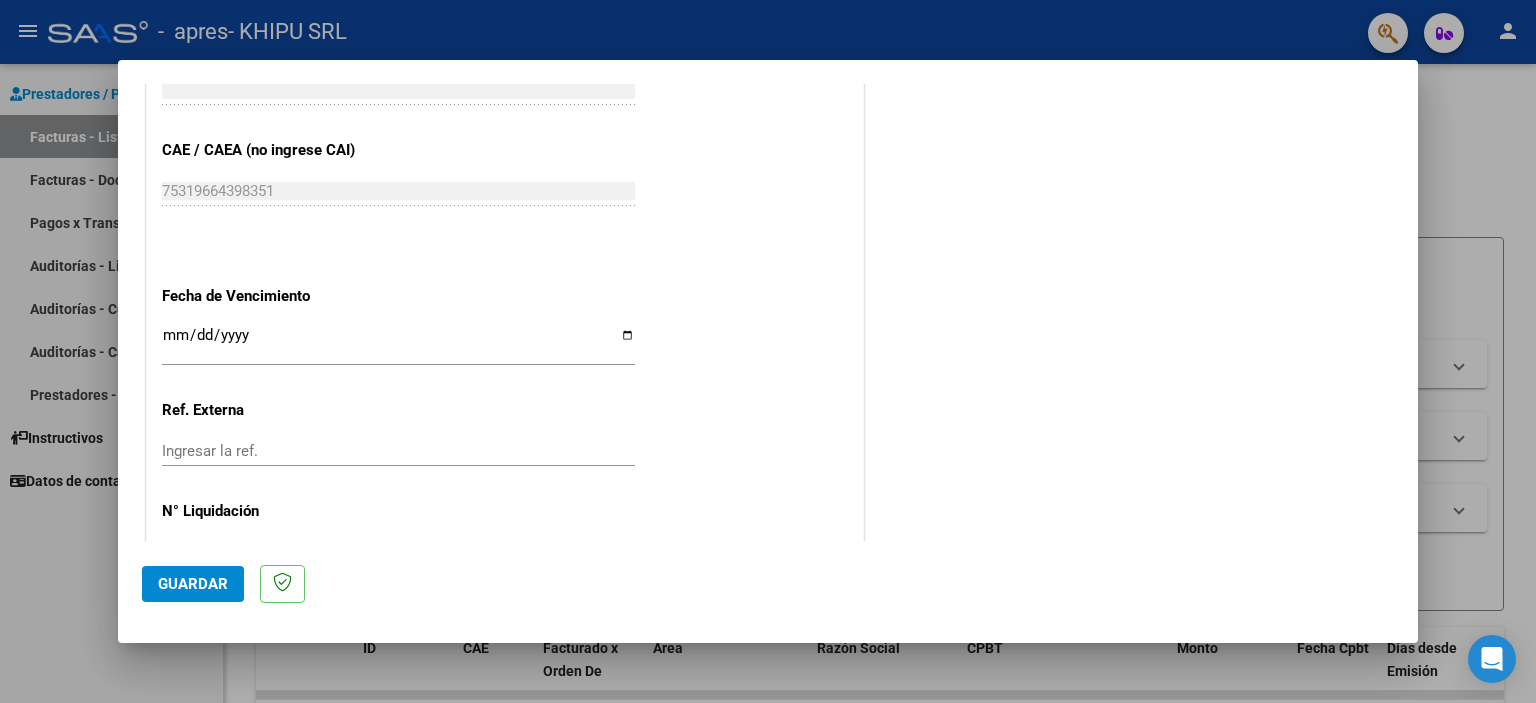 click on "CUIT  *   33-71482738-9 Ingresar CUIT  ANALISIS PRESTADOR  Area destinado * Integración Seleccionar Area Luego de guardar debe preaprobar la factura asociandola a un legajo de integración y subir la documentación respaldatoria (planilla de asistencia o ddjj para período de aislamiento)  Período de Prestación (Ej: 202305 para Mayo 2023    Ingrese el Período de Prestación como indica el ejemplo   Comprobante Tipo * Factura A Seleccionar Tipo Punto de Venta  *   1 Ingresar el Nro.  Número  *   4701 Ingresar el Nro.  Monto  *   $ 475.830,36 Ingresar el monto  Fecha del Cpbt.  *   2025-08-01 Ingresar la fecha  CAE / CAEA (no ingrese CAI)    75319664398351 Ingresar el CAE o CAEA (no ingrese CAI)  Fecha de Vencimiento    Ingresar la fecha  Ref. Externa    Ingresar la ref.  N° Liquidación    Ingresar el N° Liquidación" at bounding box center (505, -133) 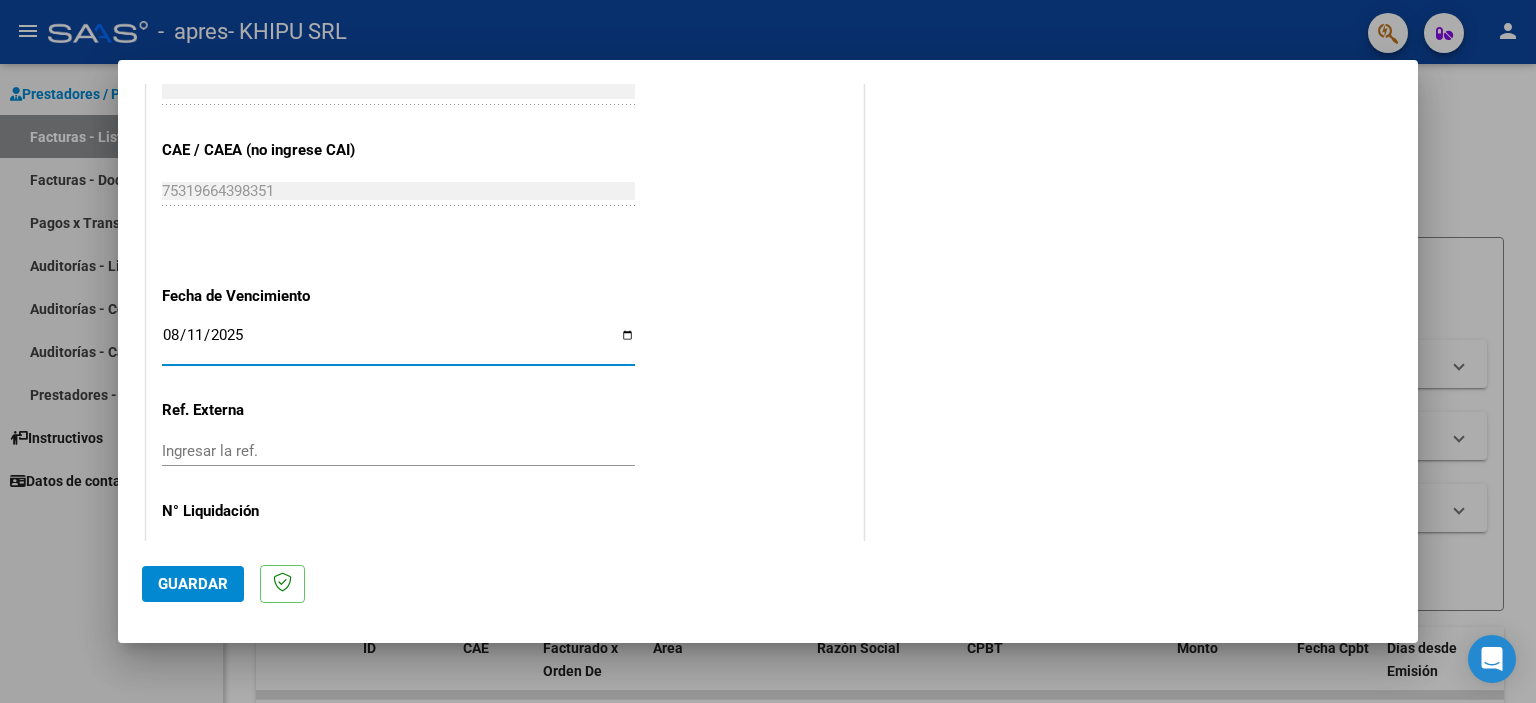 type on "2025-08-11" 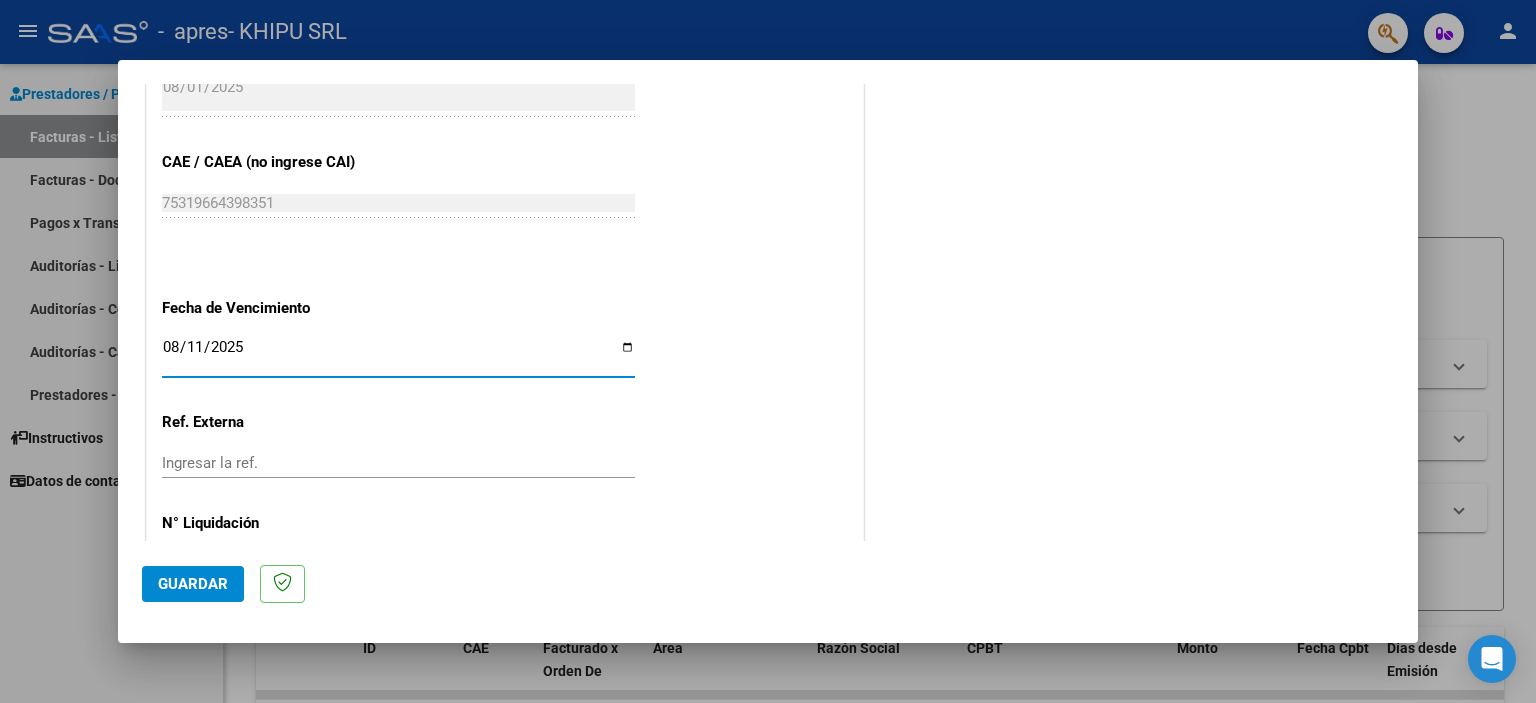 scroll, scrollTop: 1263, scrollLeft: 0, axis: vertical 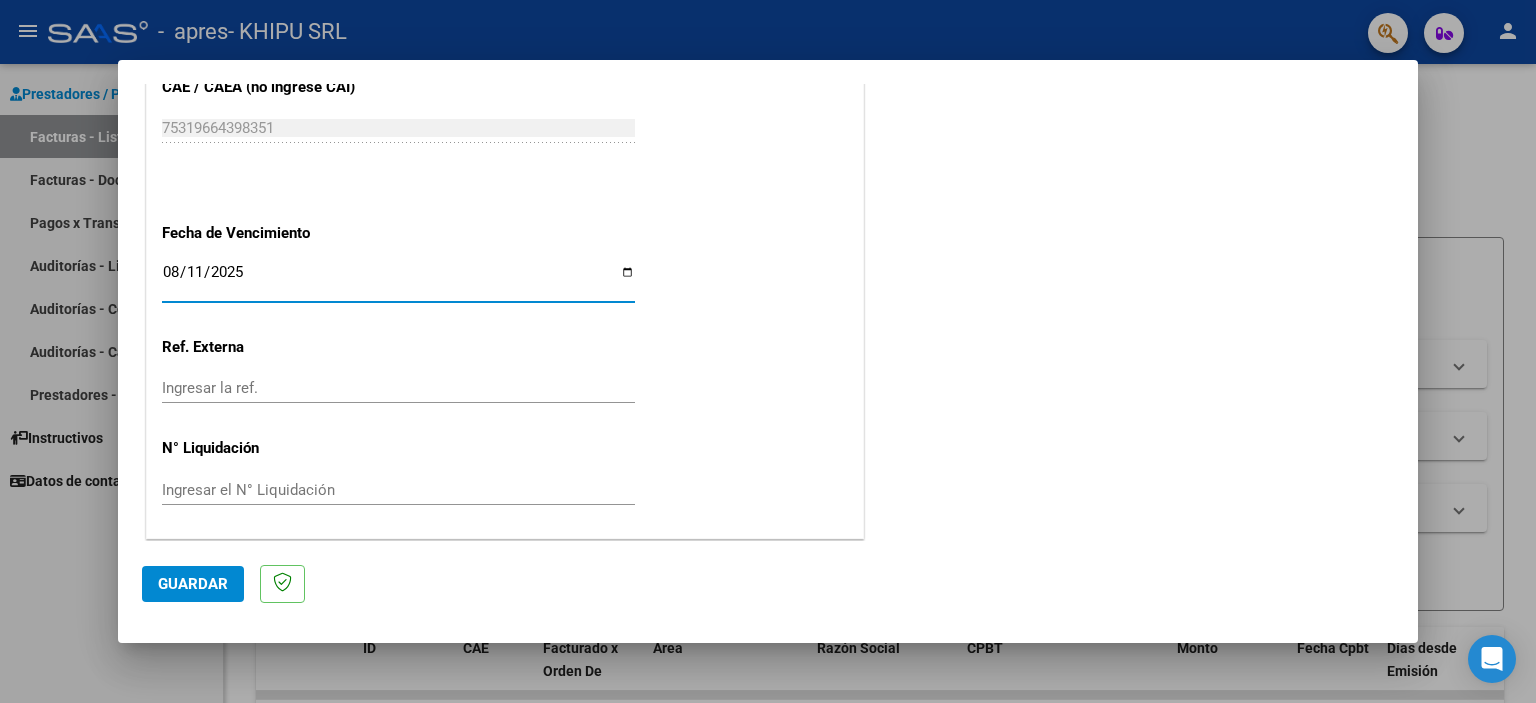 click on "Guardar" 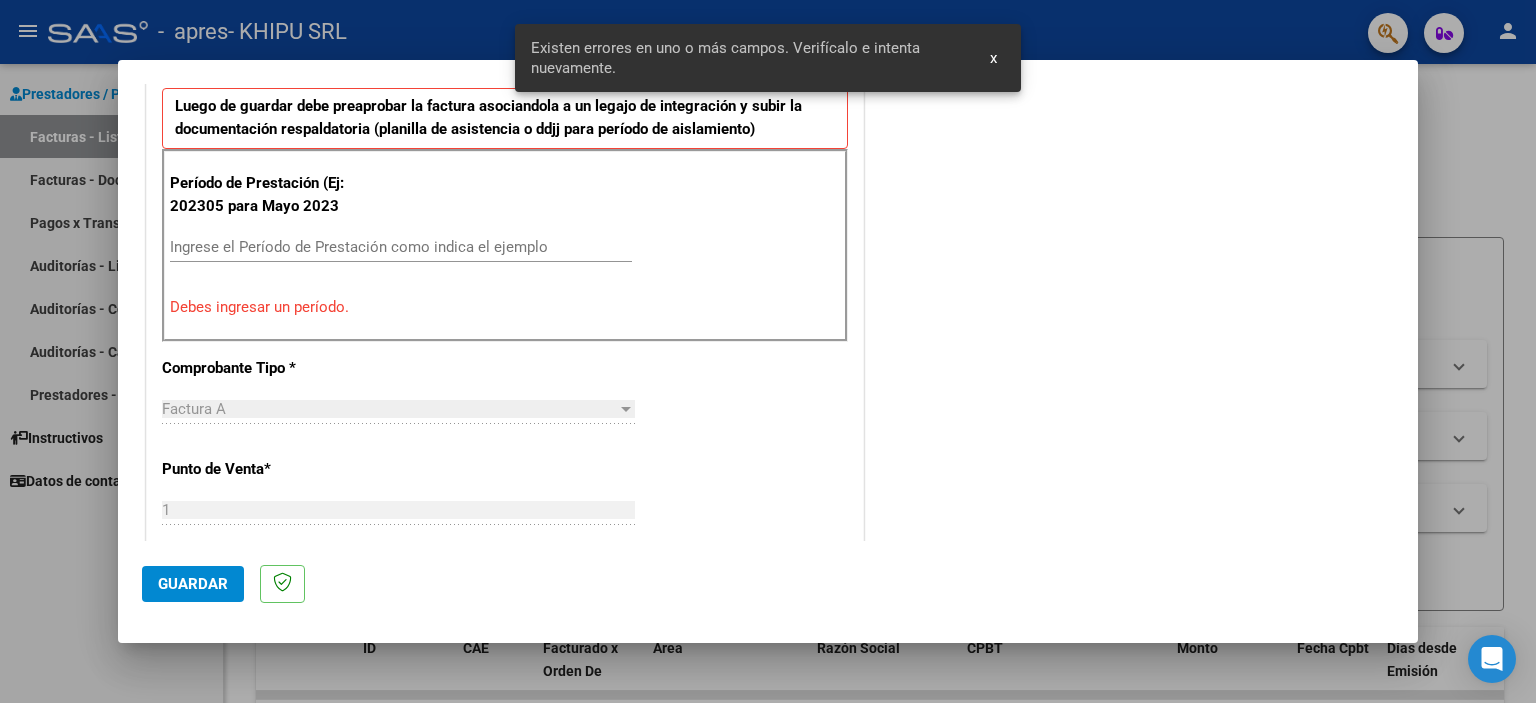 scroll, scrollTop: 428, scrollLeft: 0, axis: vertical 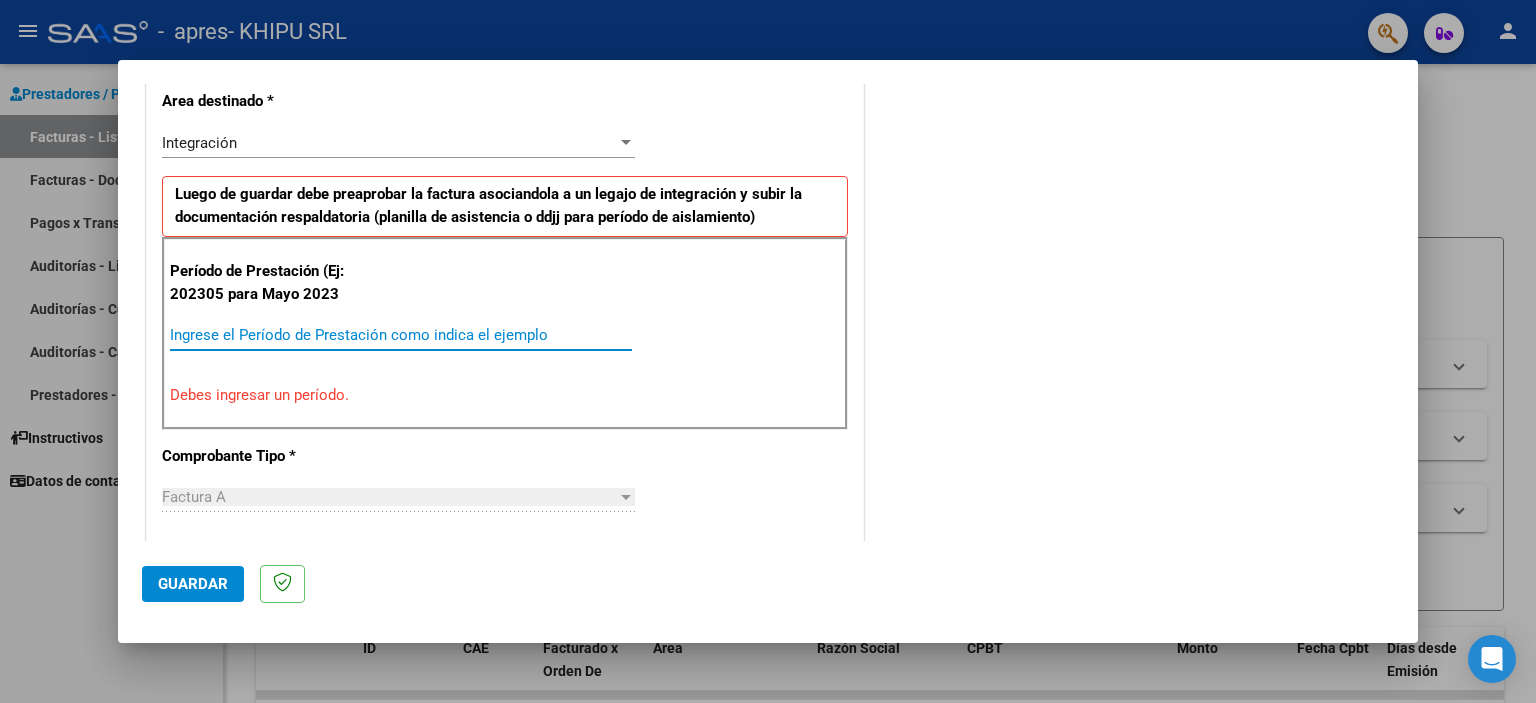 click on "Ingrese el Período de Prestación como indica el ejemplo" at bounding box center [401, 335] 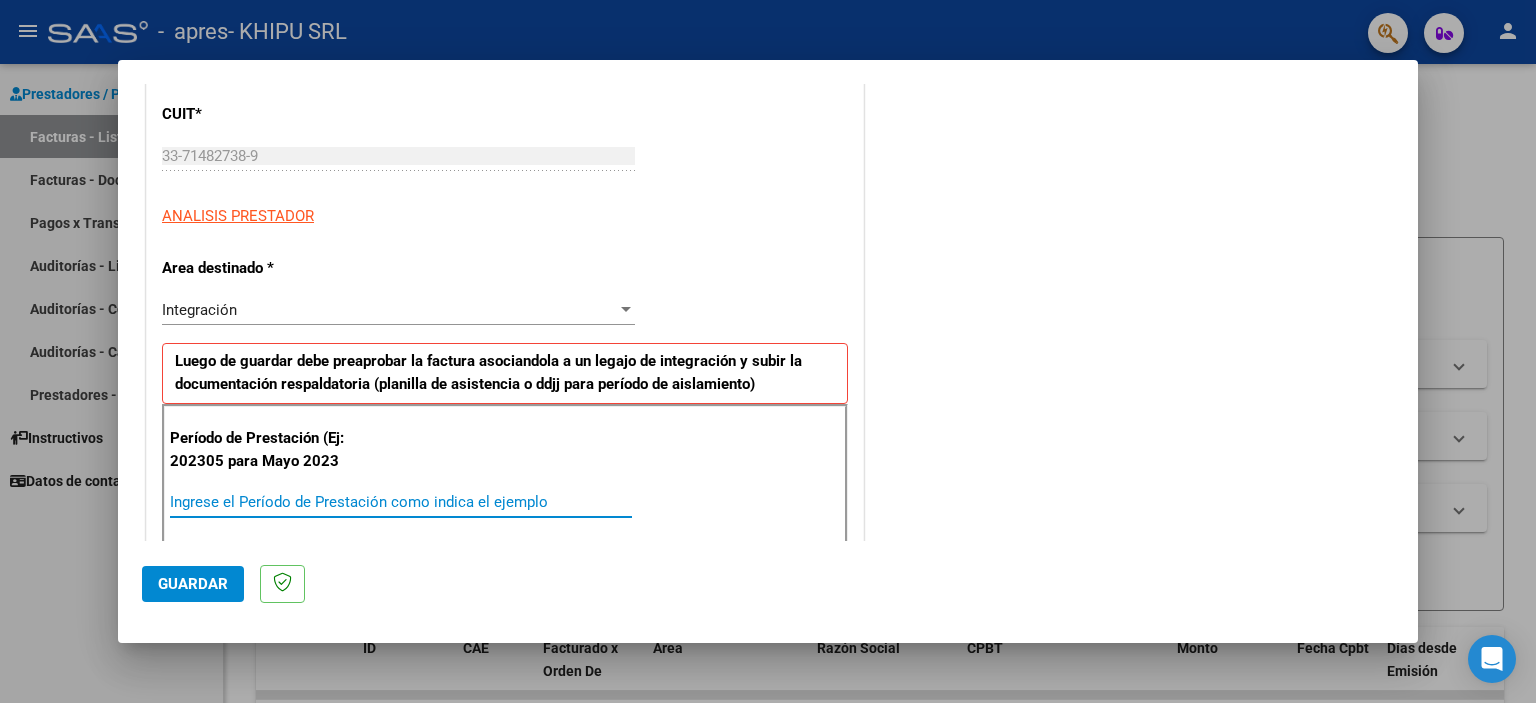 scroll, scrollTop: 0, scrollLeft: 0, axis: both 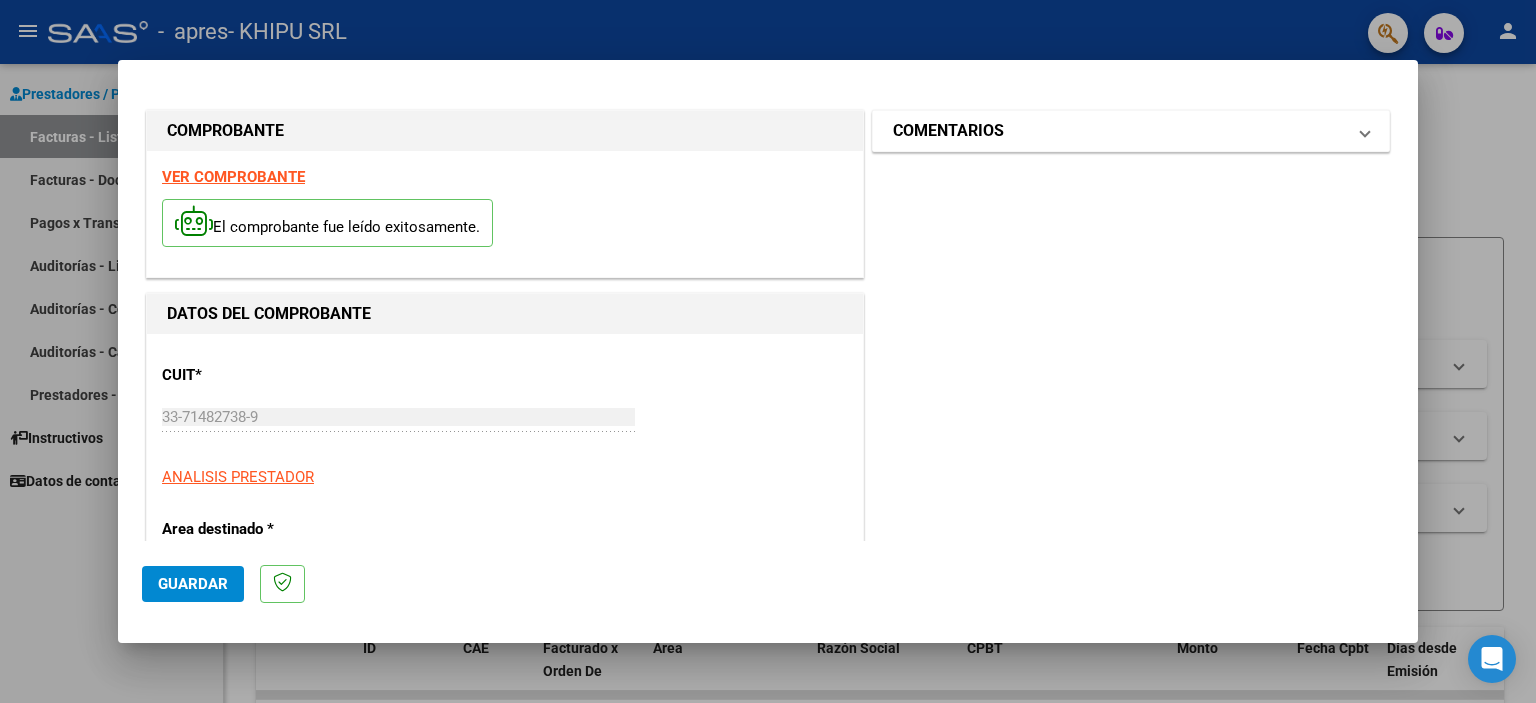 click on "COMENTARIOS" at bounding box center [948, 131] 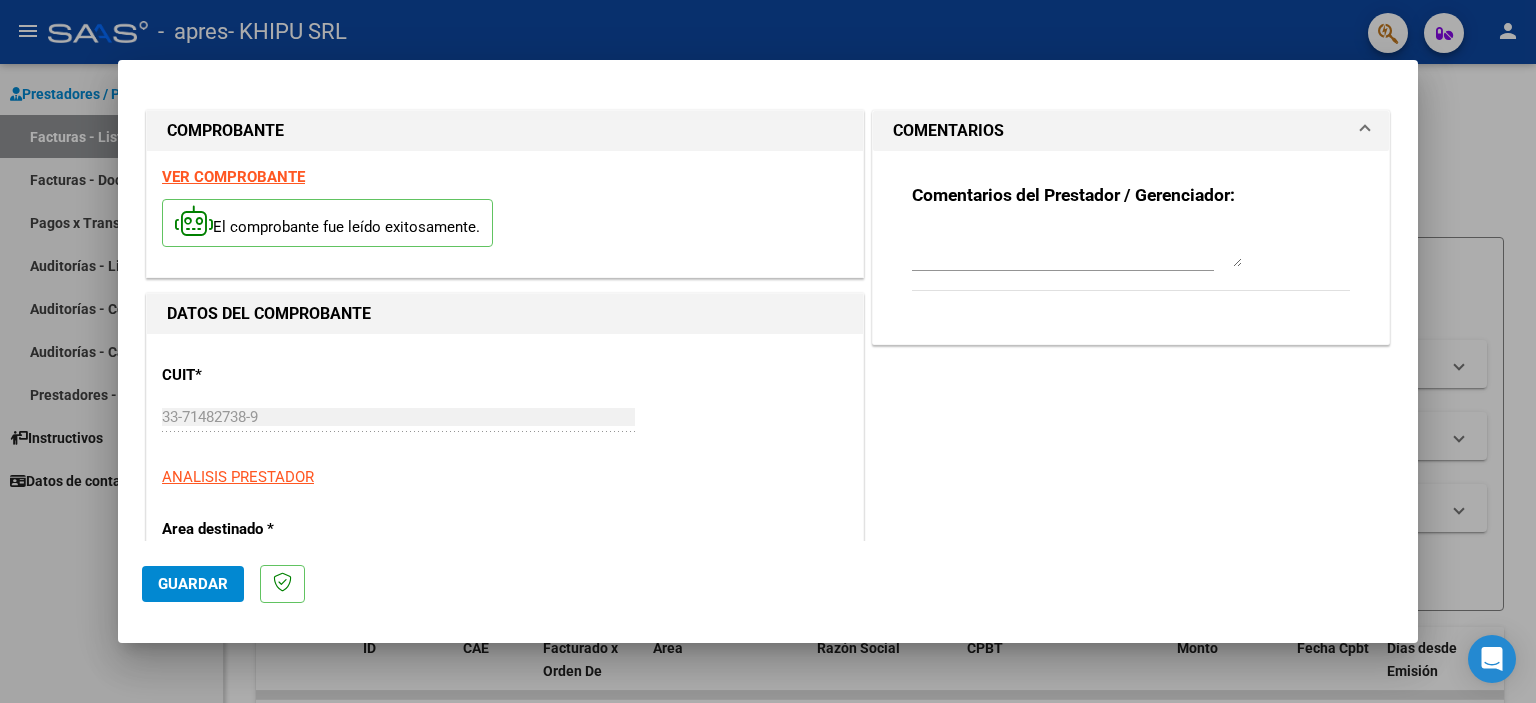 click at bounding box center [1077, 247] 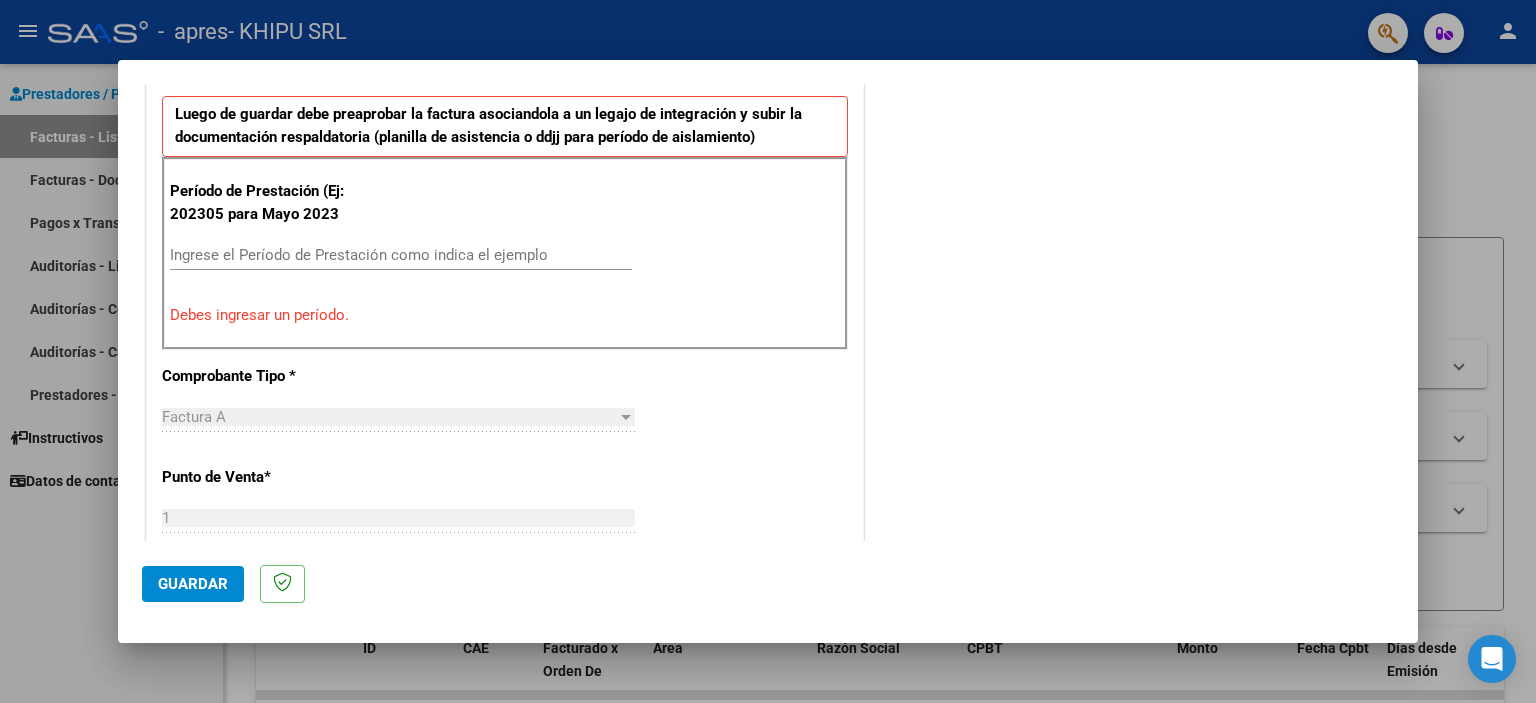 scroll, scrollTop: 600, scrollLeft: 0, axis: vertical 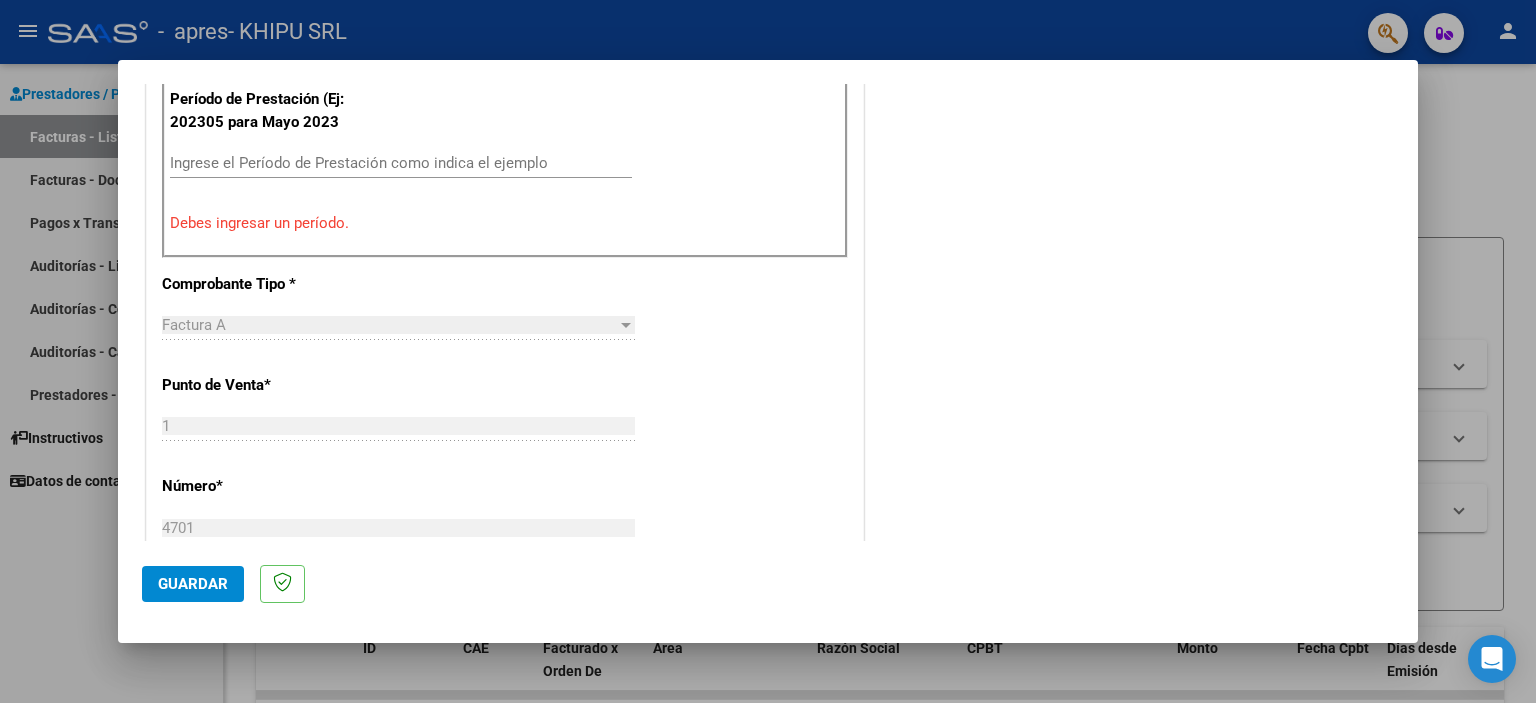 click on "Ingrese el Período de Prestación como indica el ejemplo" at bounding box center [401, 163] 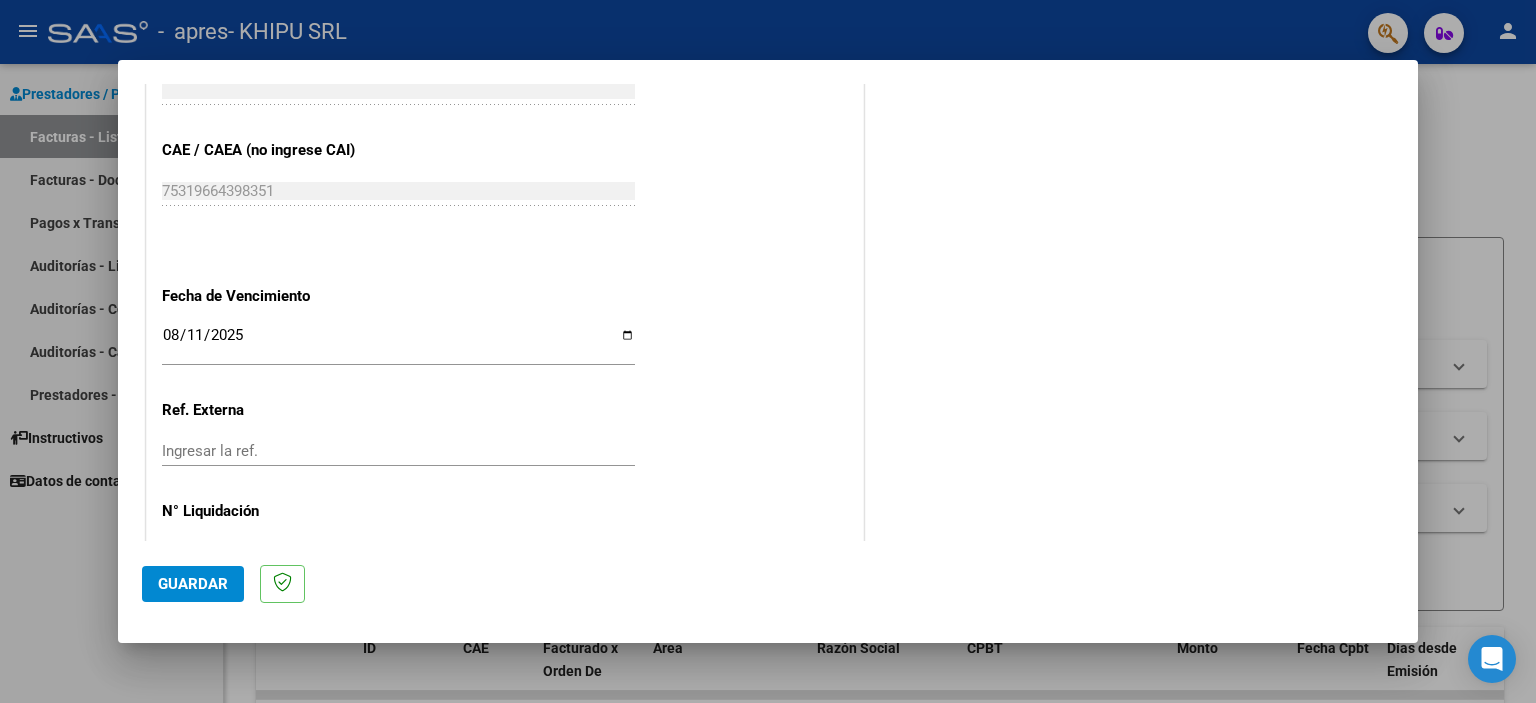 scroll, scrollTop: 1263, scrollLeft: 0, axis: vertical 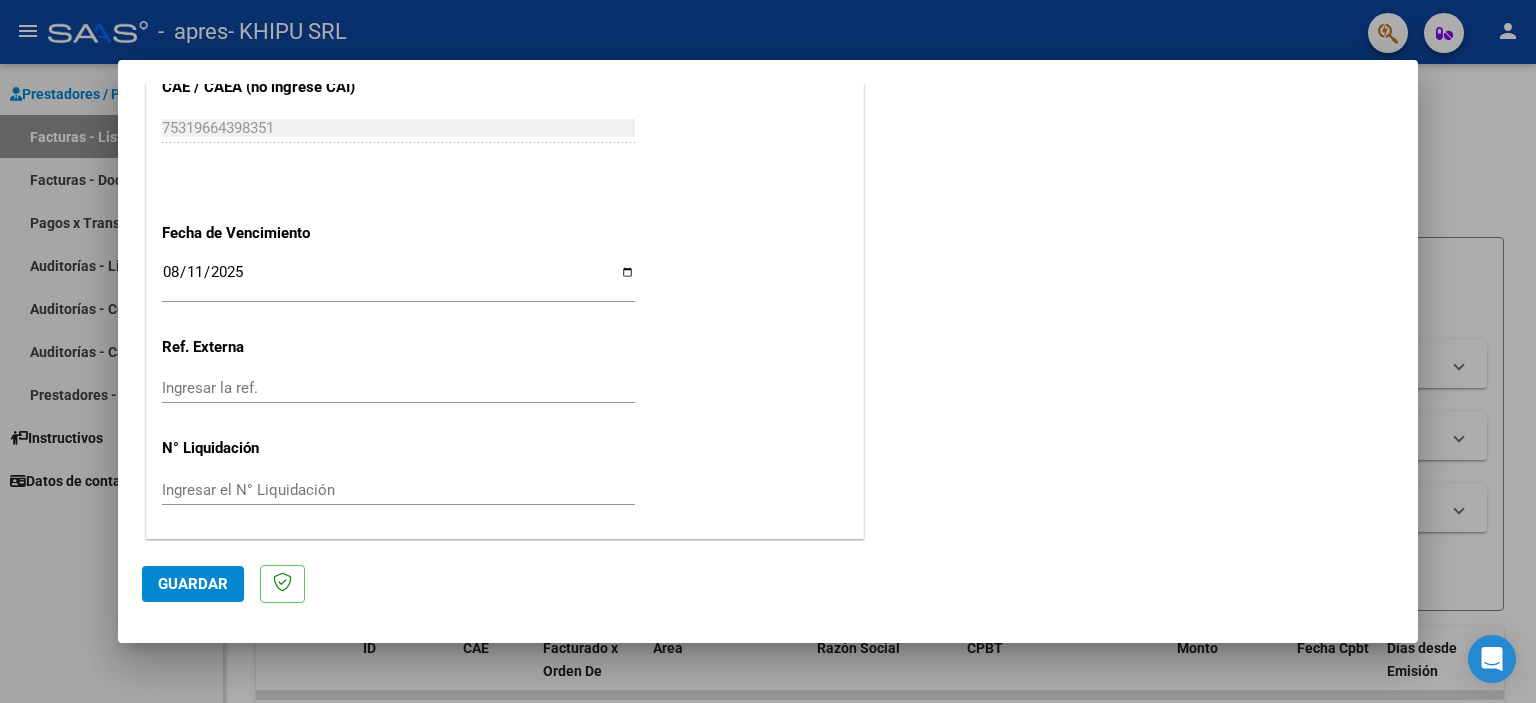 type on "202507" 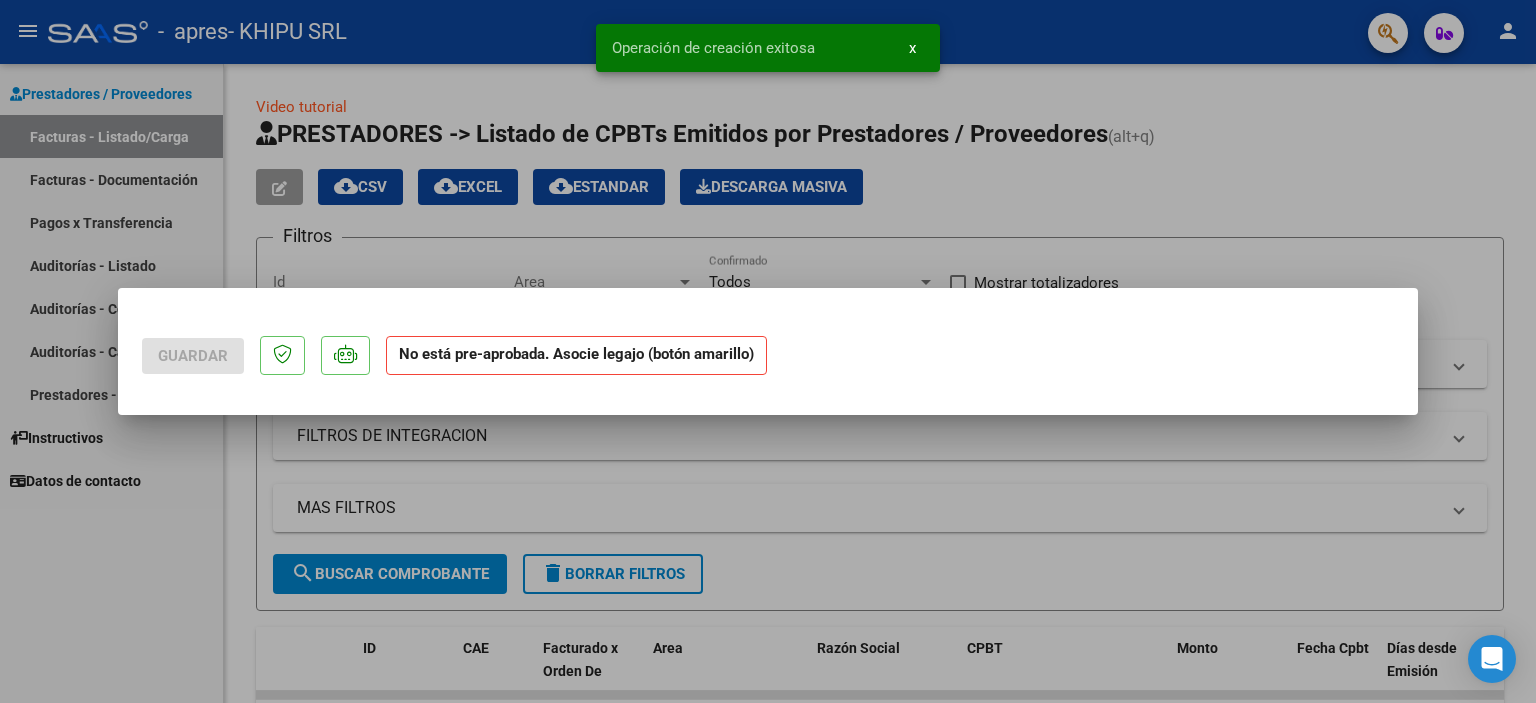scroll, scrollTop: 0, scrollLeft: 0, axis: both 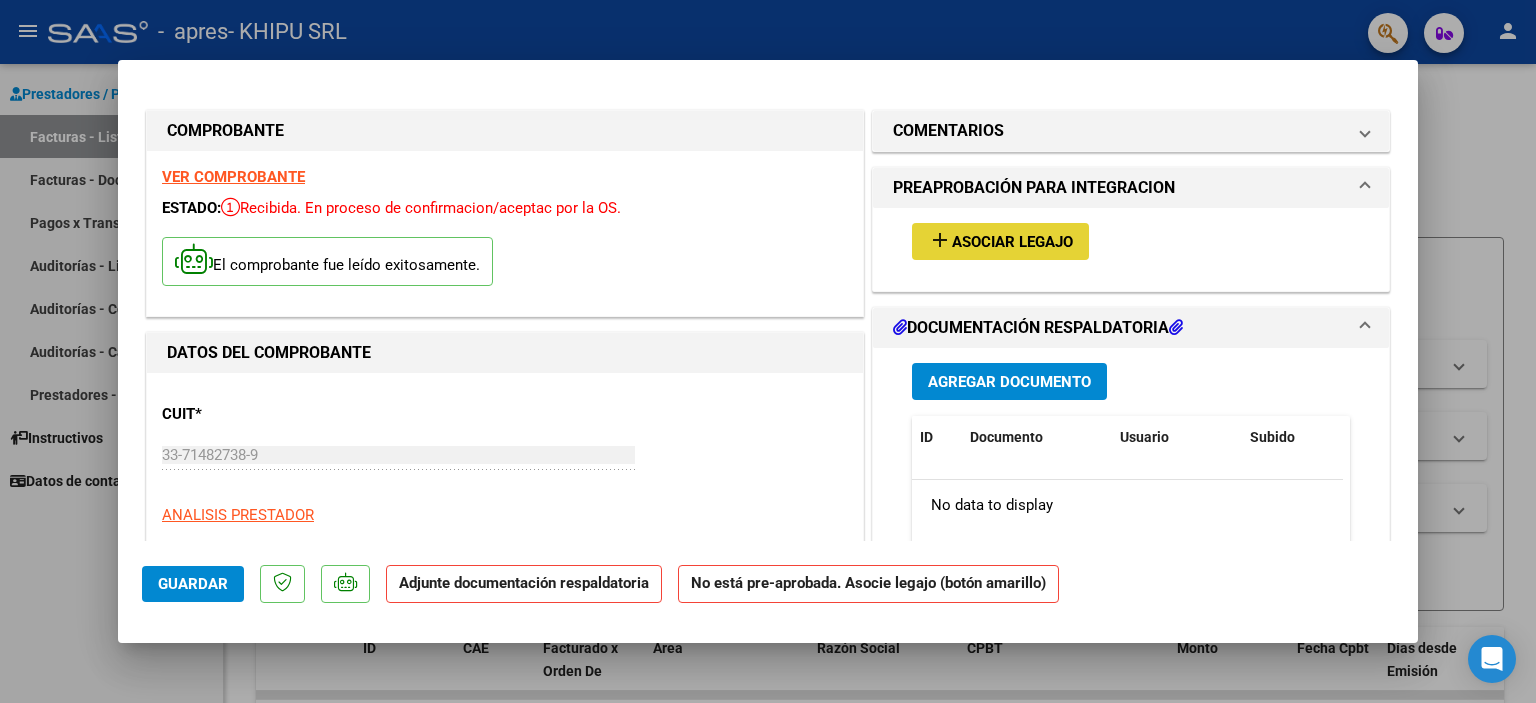 click on "Asociar Legajo" at bounding box center (1012, 242) 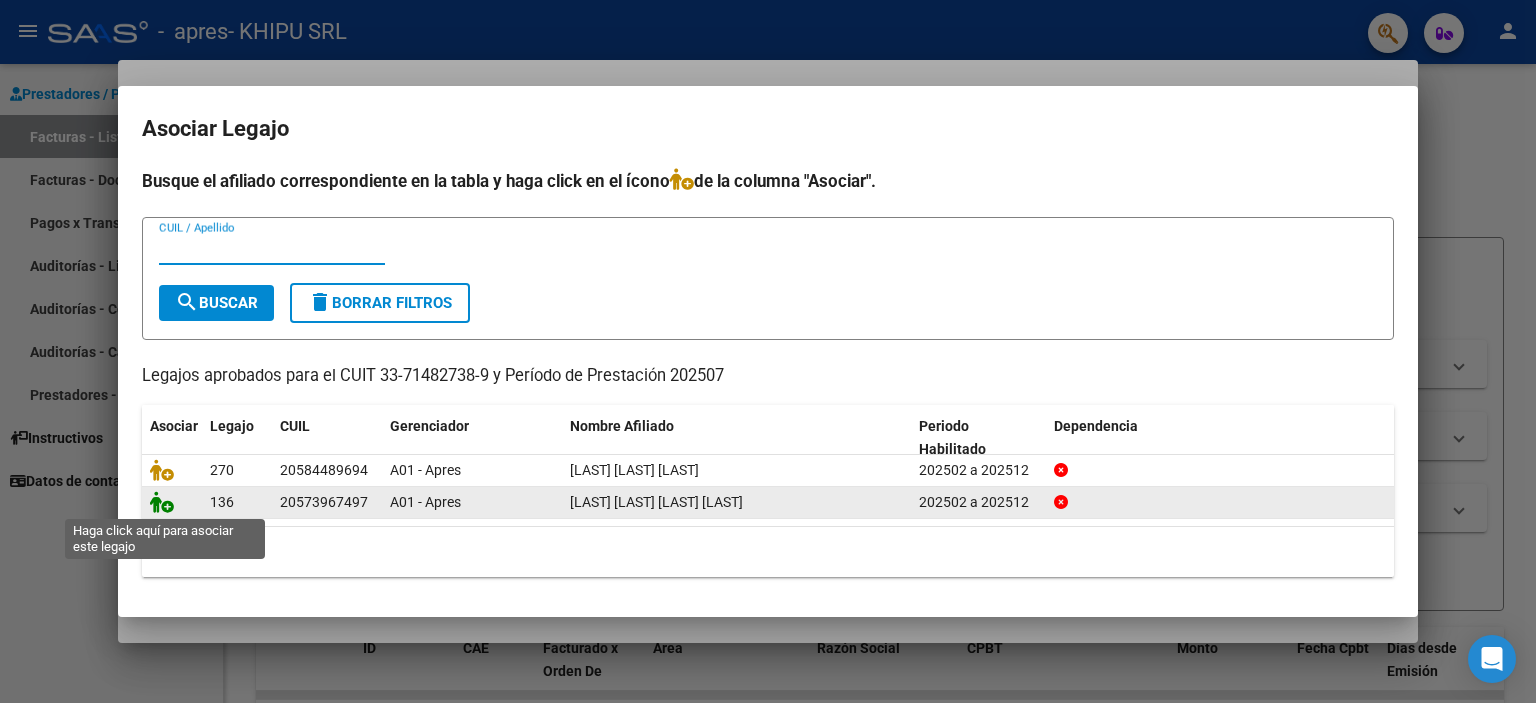 click 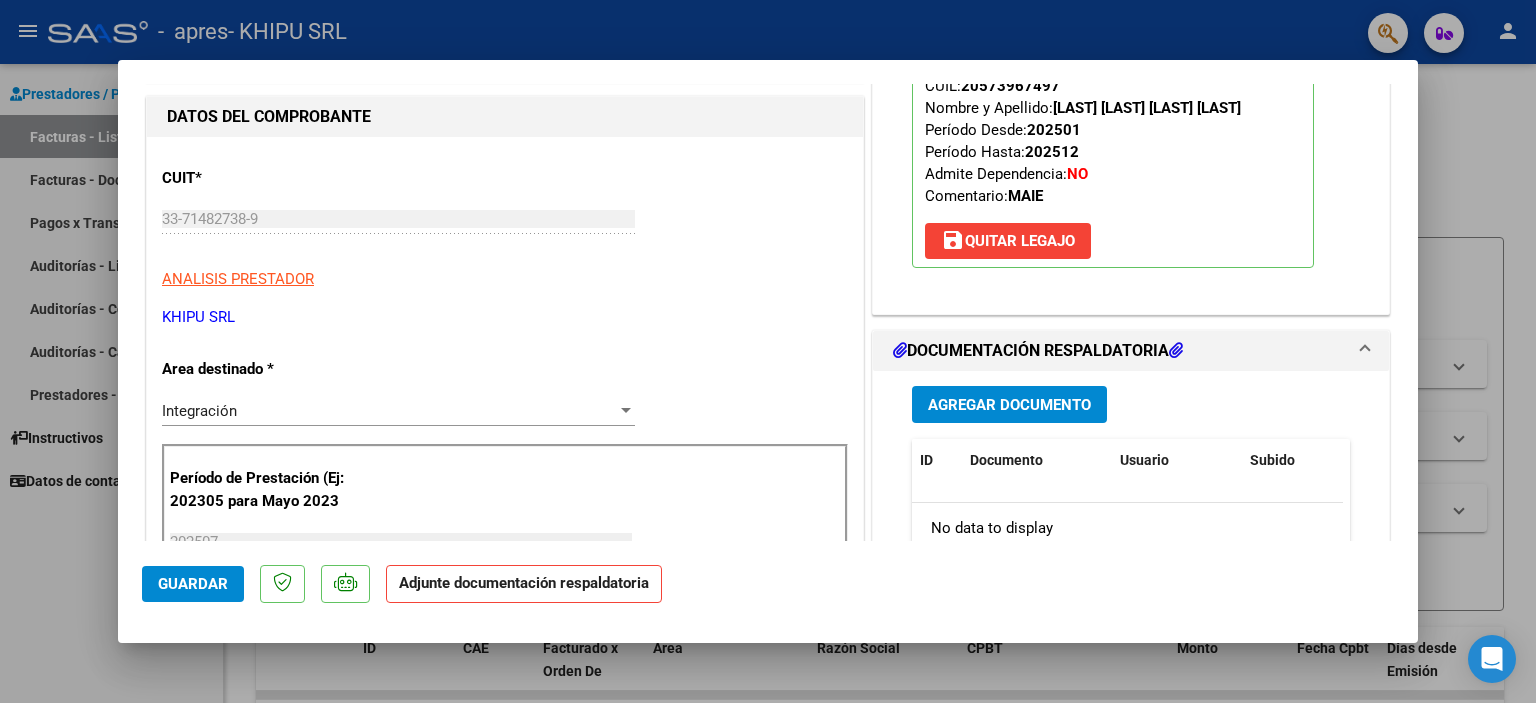 scroll, scrollTop: 231, scrollLeft: 0, axis: vertical 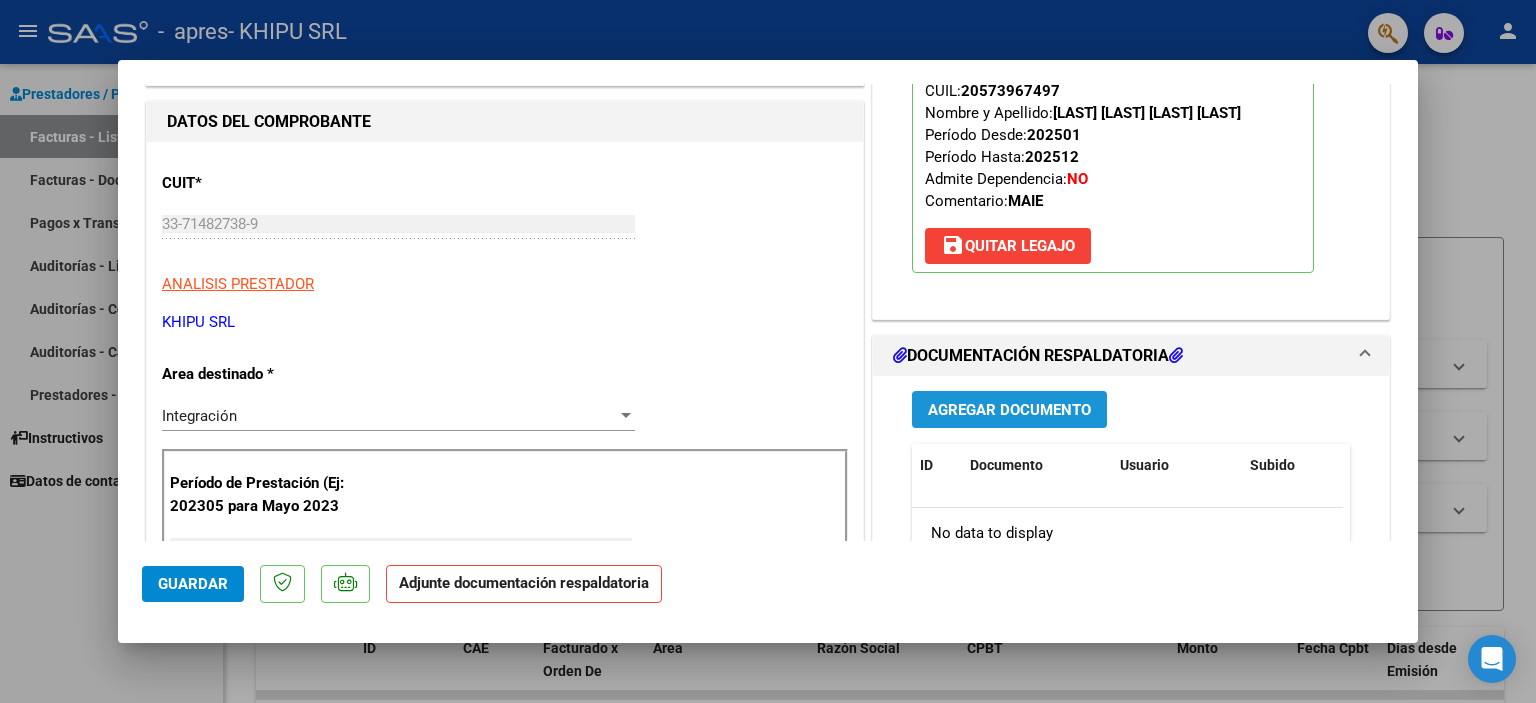 click on "Agregar Documento" at bounding box center (1009, 410) 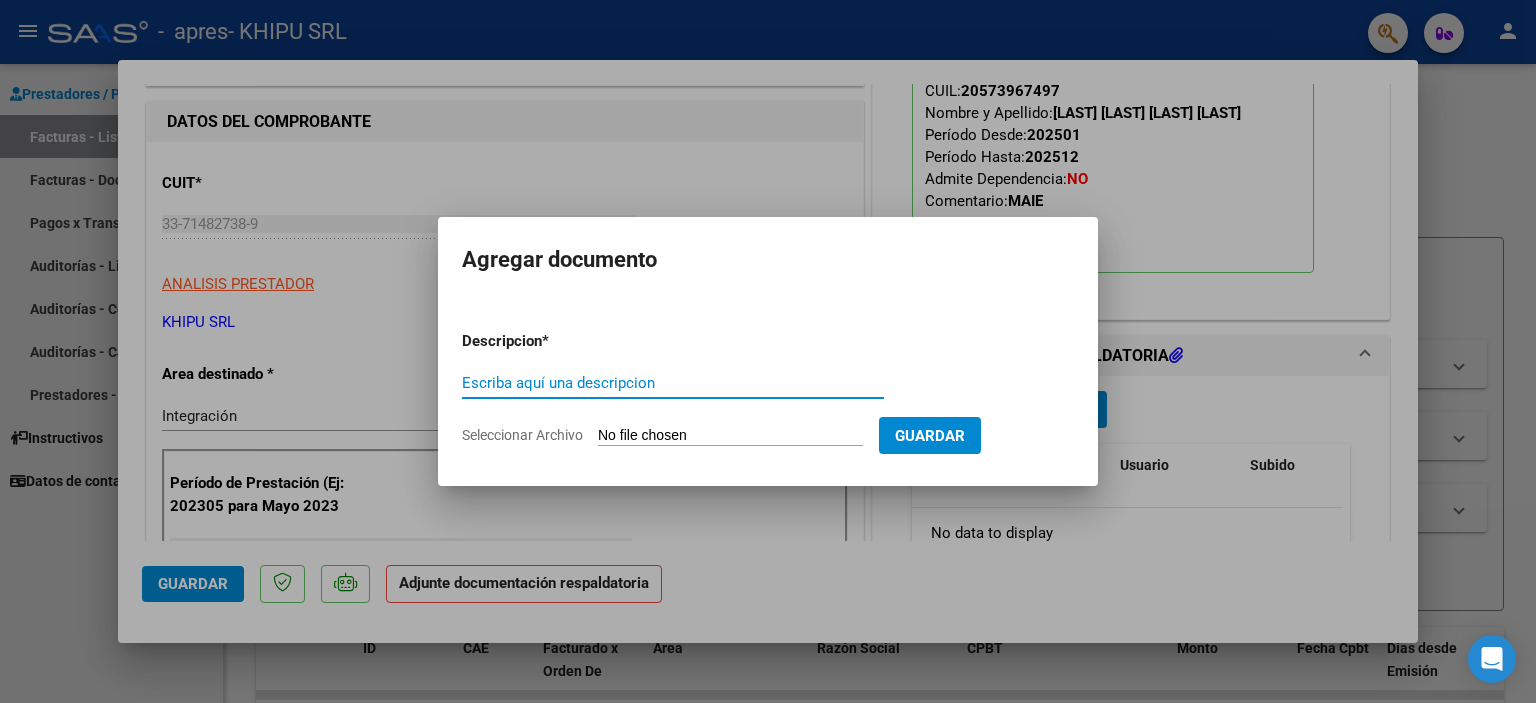 click on "Escriba aquí una descripcion" at bounding box center (673, 383) 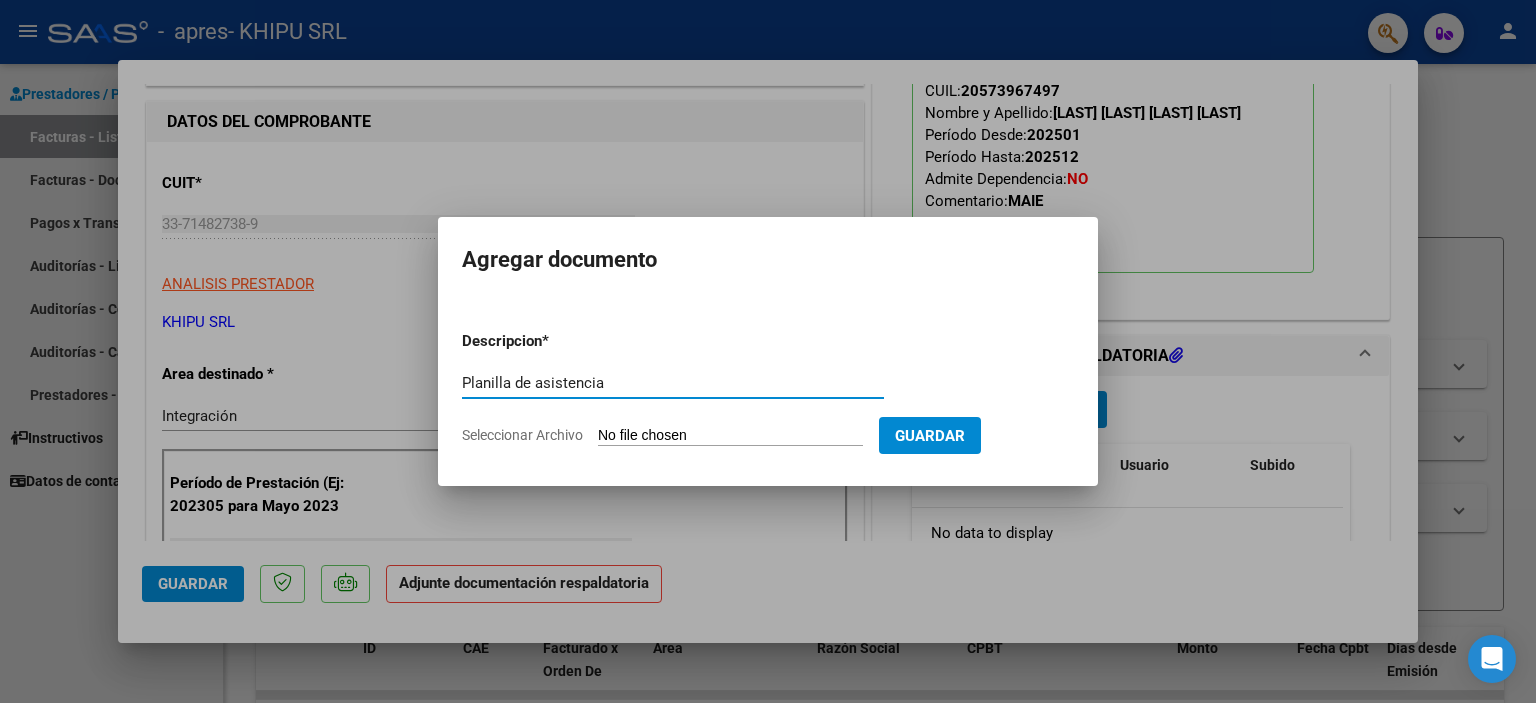 type on "Planilla de asistencia" 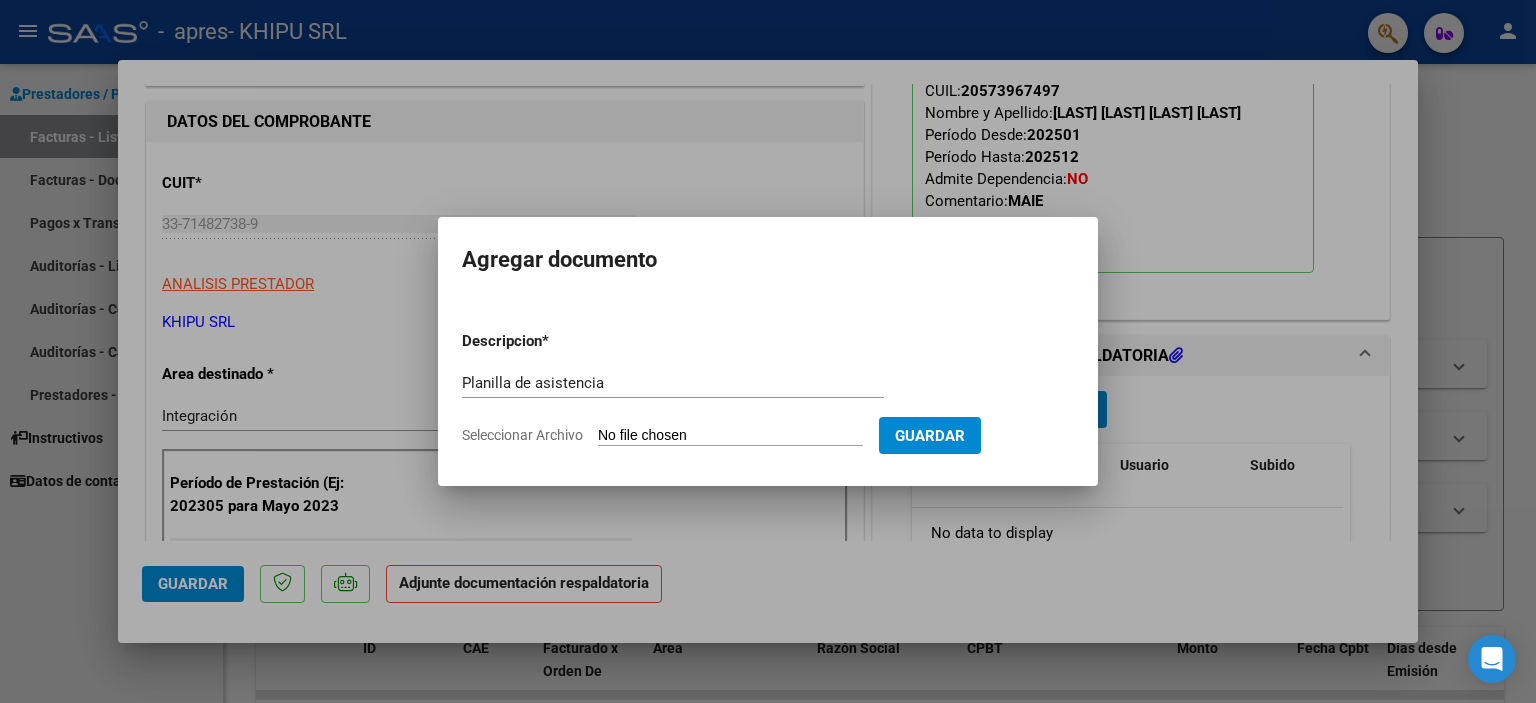 type on "C:\fakepath\Planilla [LAST].pdf" 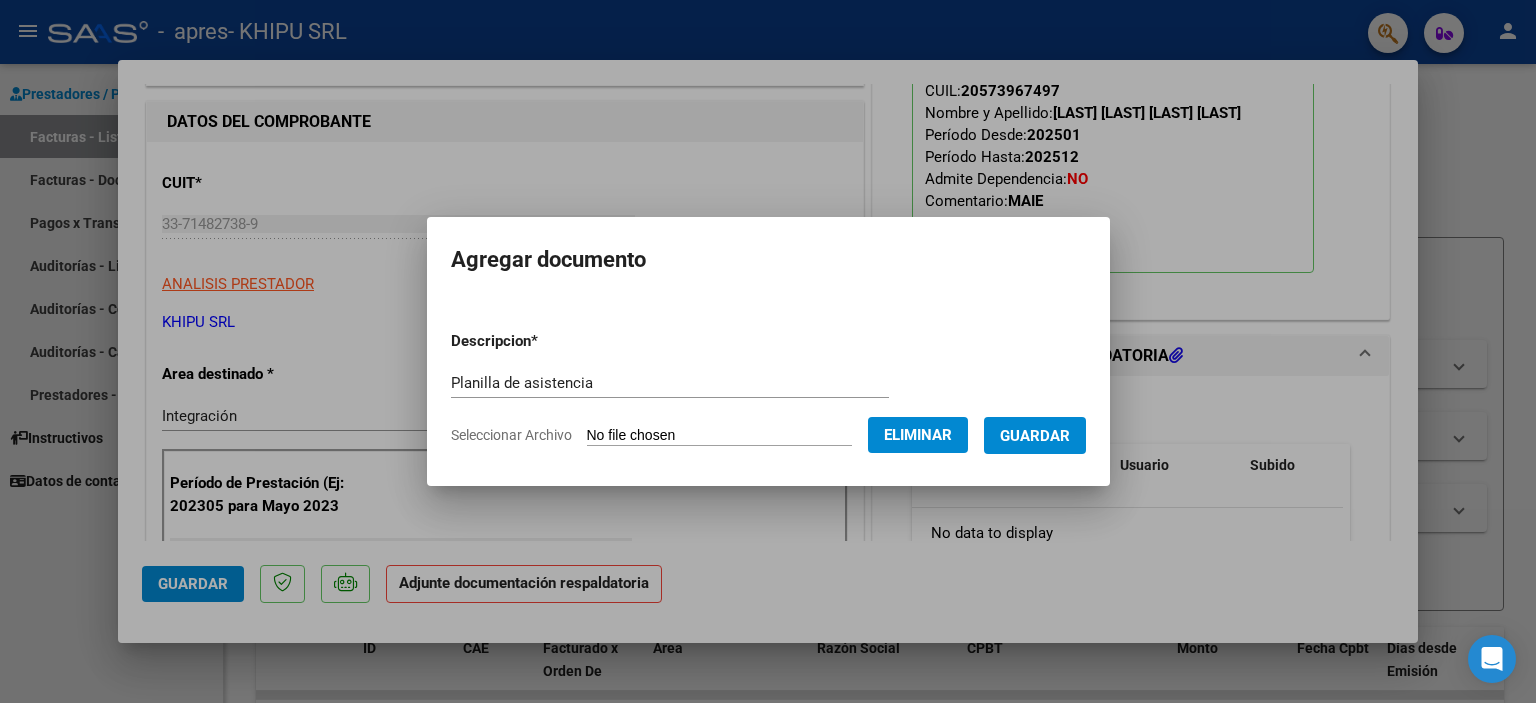 click on "Guardar" at bounding box center (1035, 436) 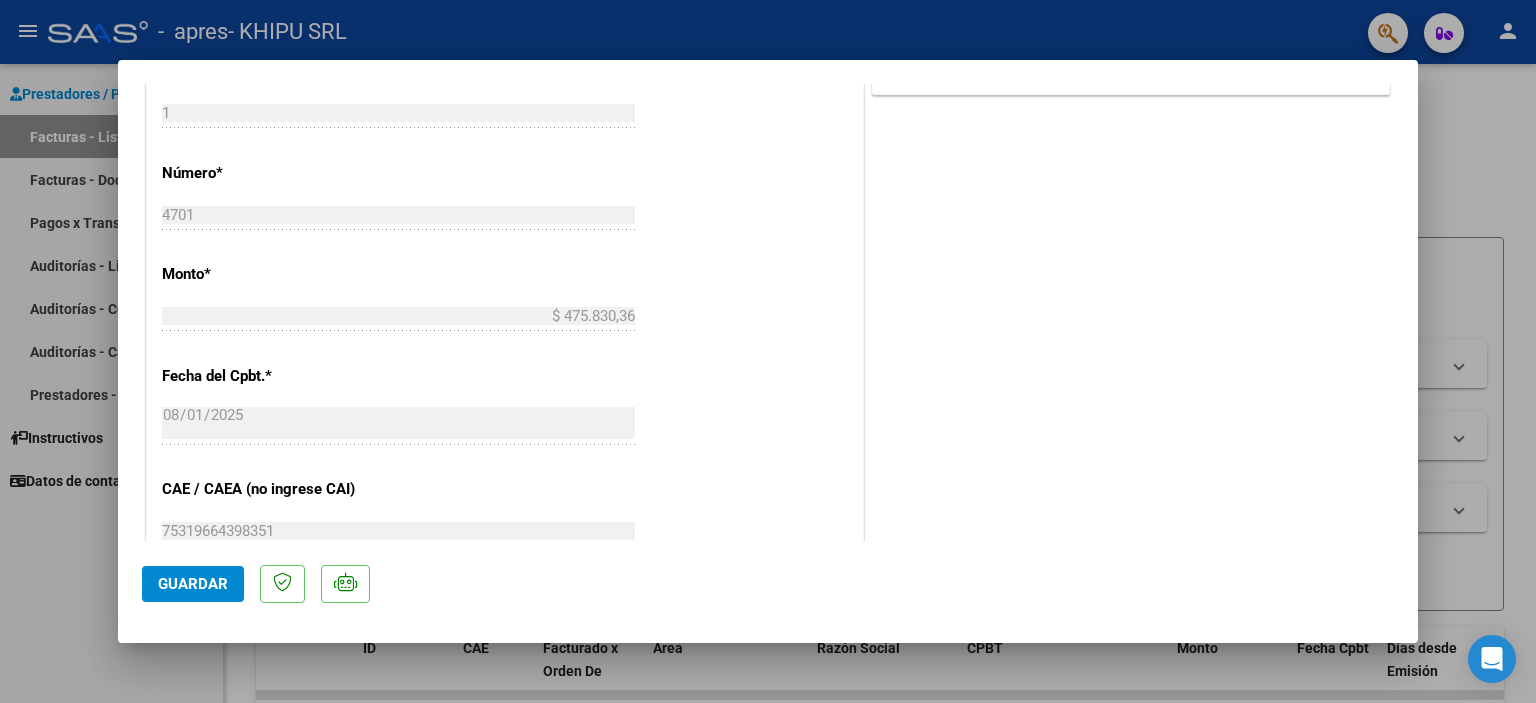 scroll, scrollTop: 1200, scrollLeft: 0, axis: vertical 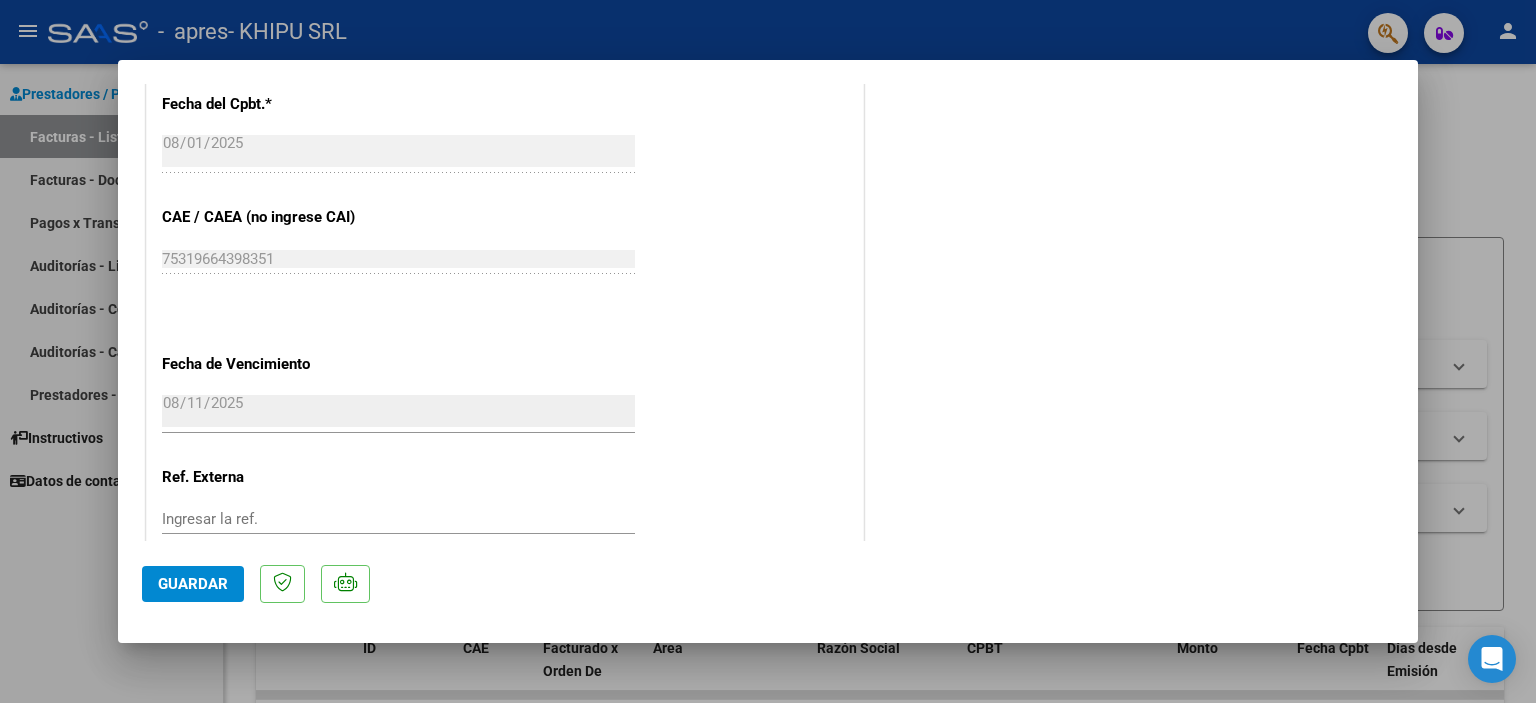 click on "Guardar" 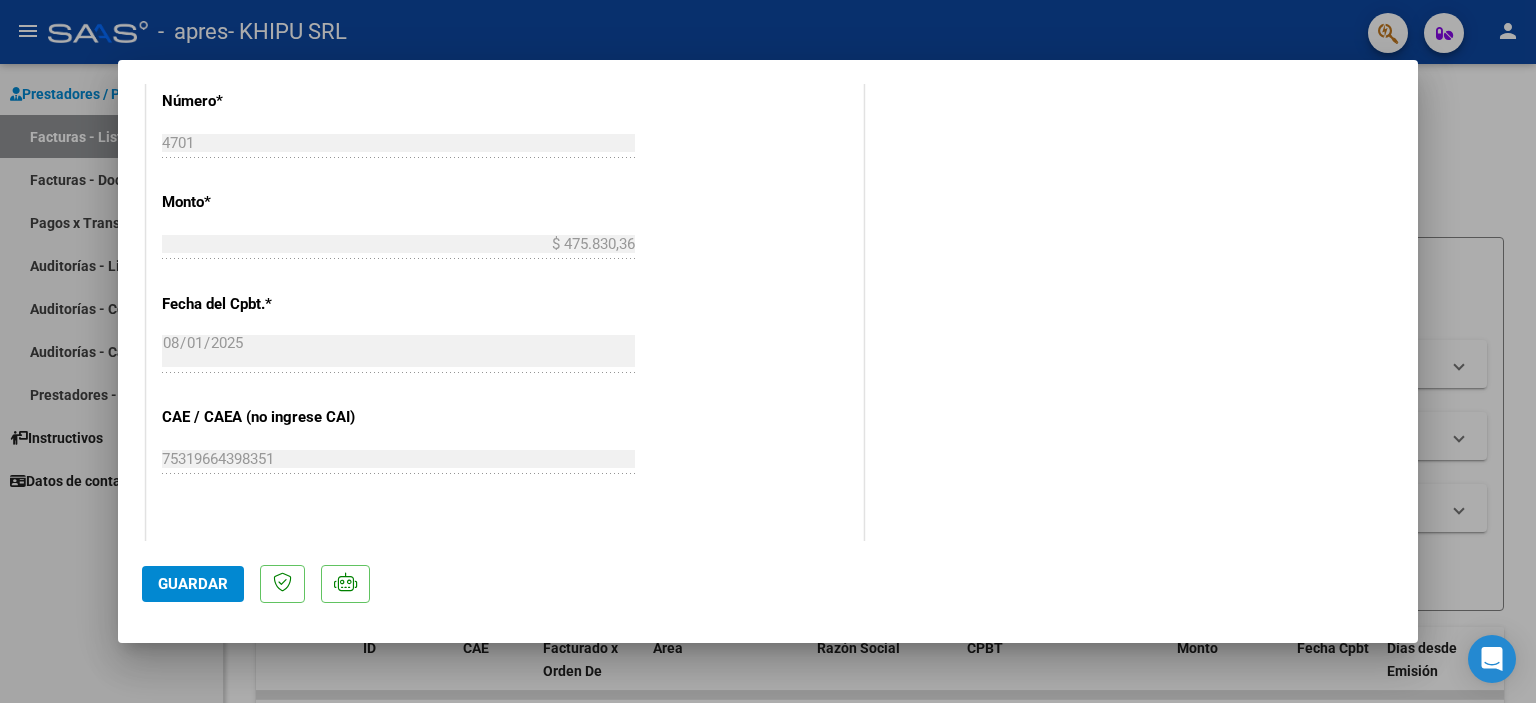 scroll, scrollTop: 1331, scrollLeft: 0, axis: vertical 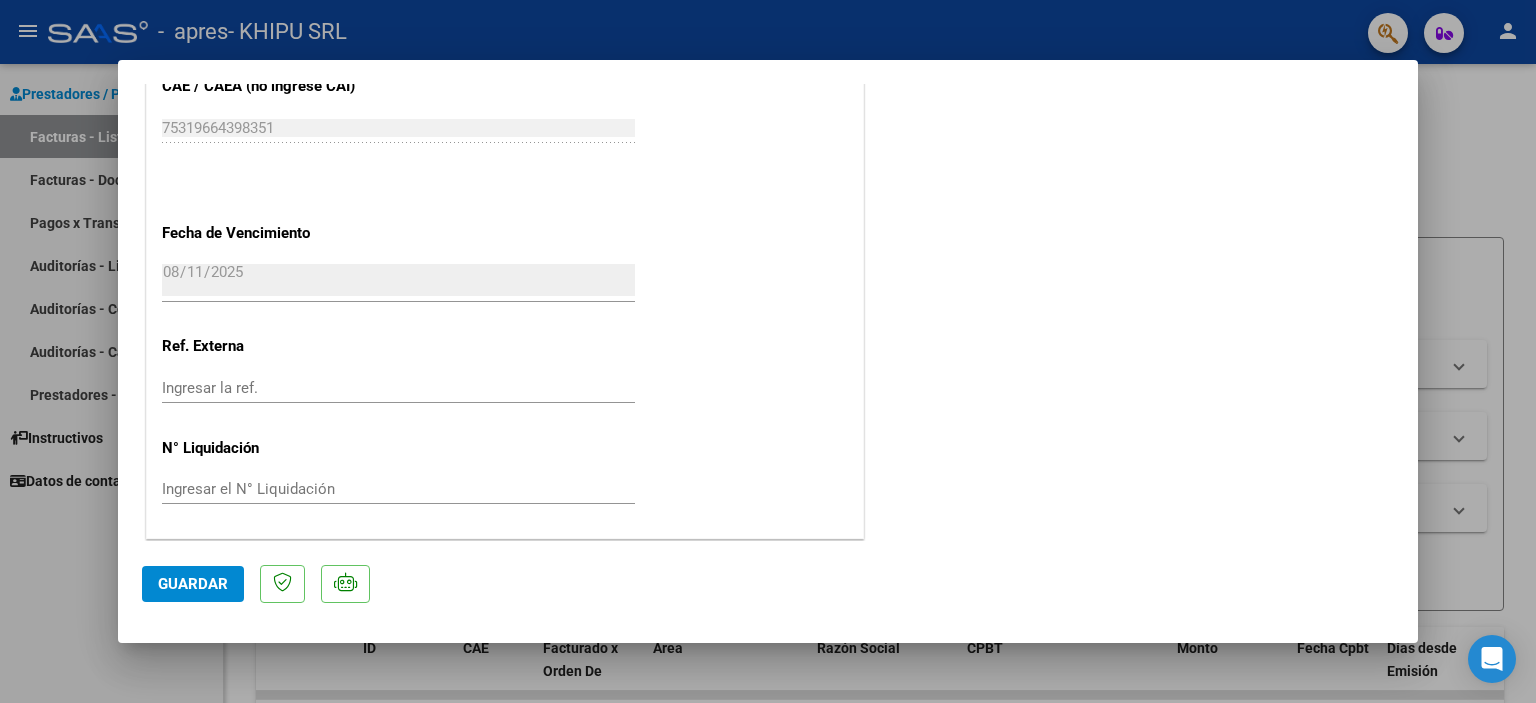 click at bounding box center [768, 351] 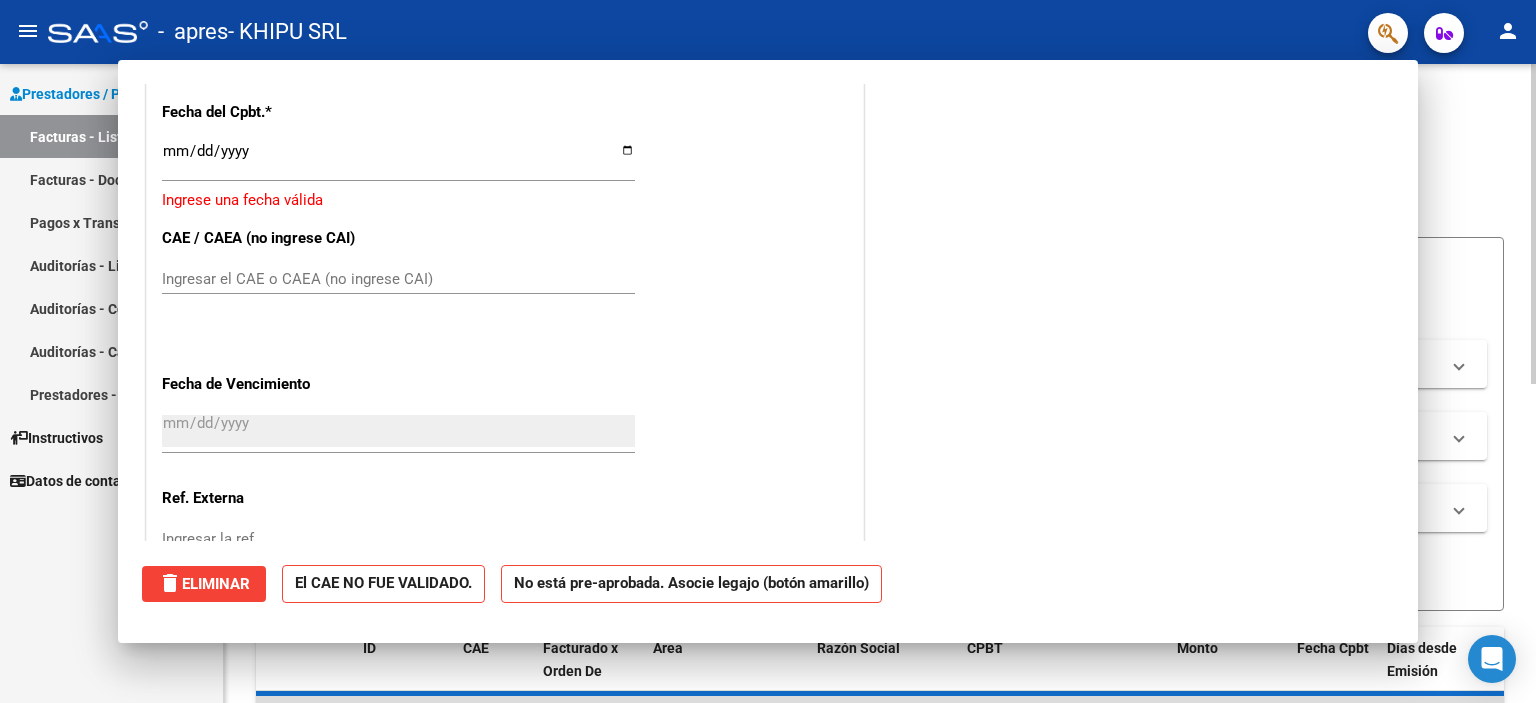scroll, scrollTop: 1269, scrollLeft: 0, axis: vertical 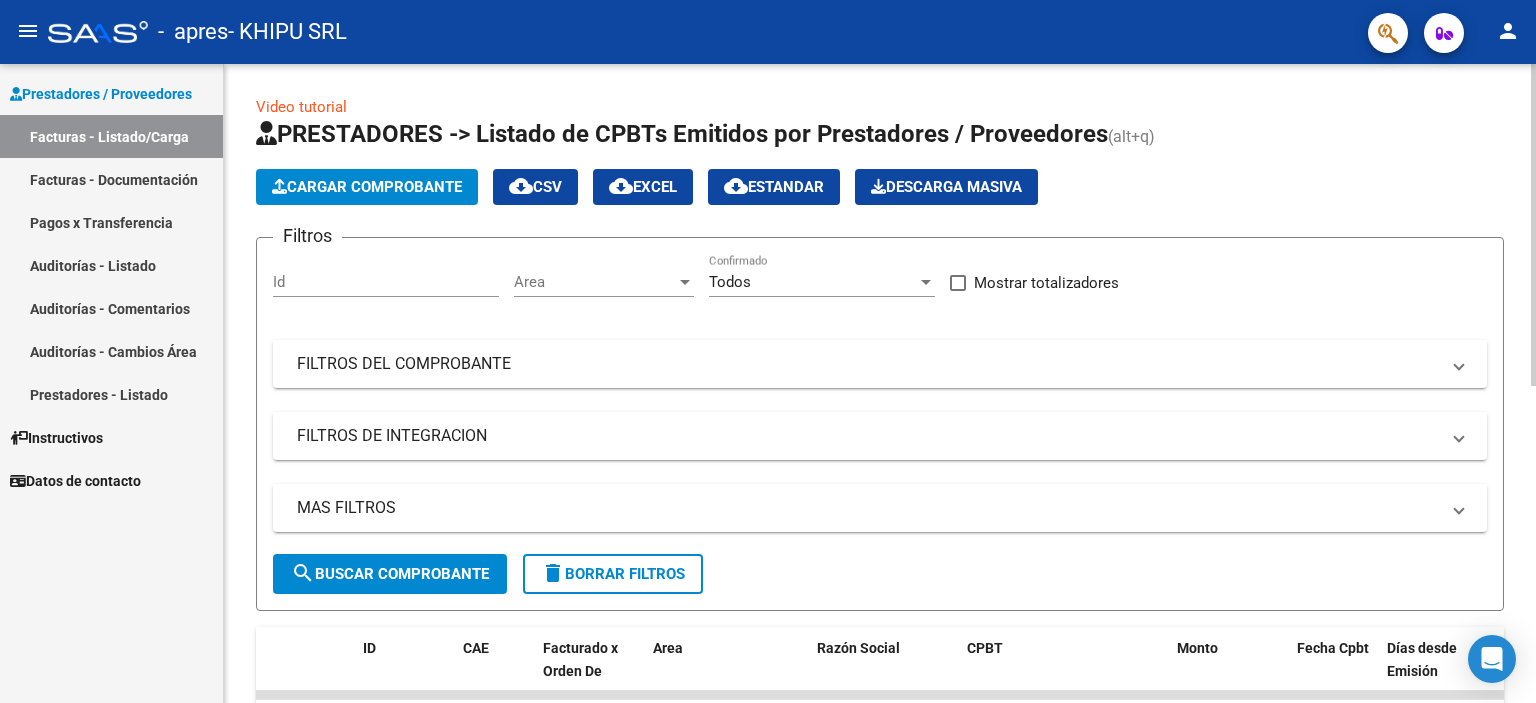 click on "Cargar Comprobante" 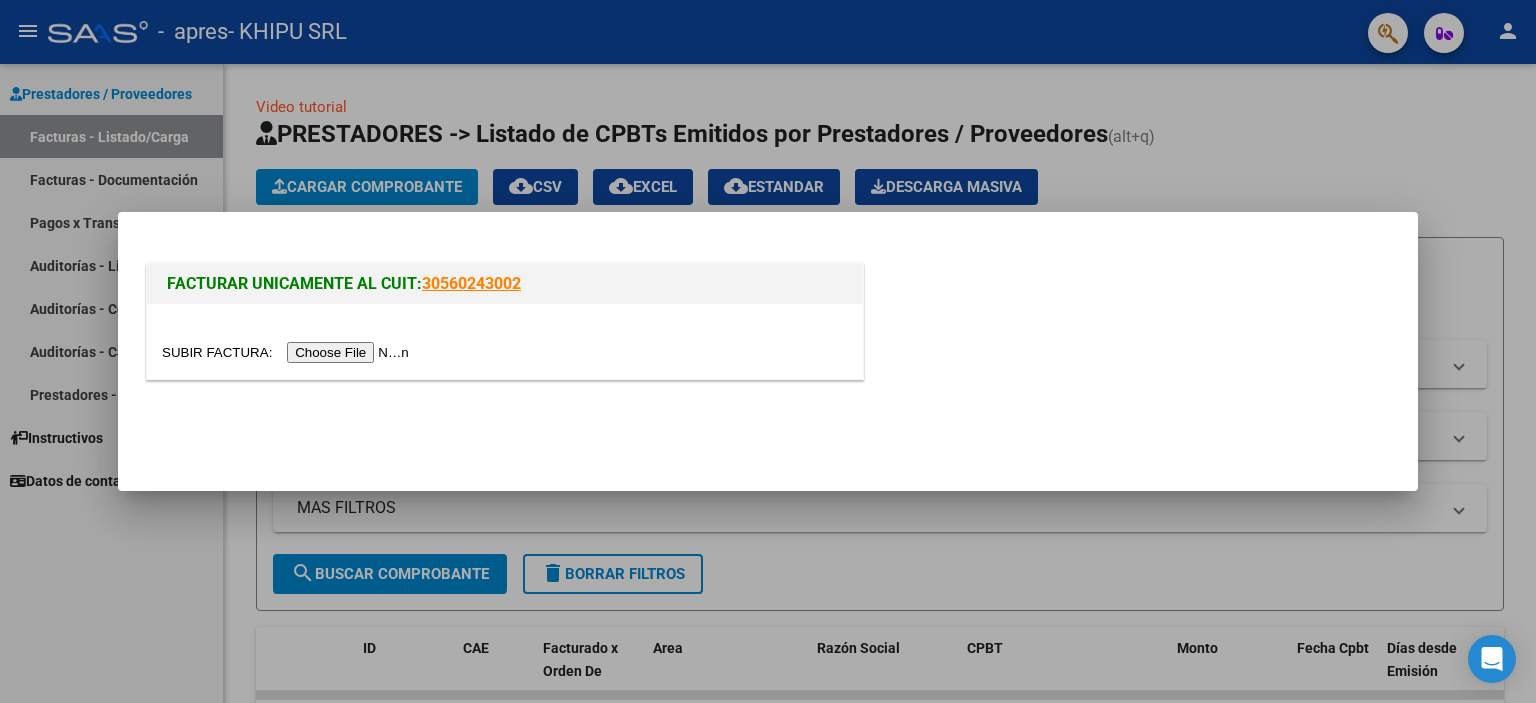 click at bounding box center [288, 352] 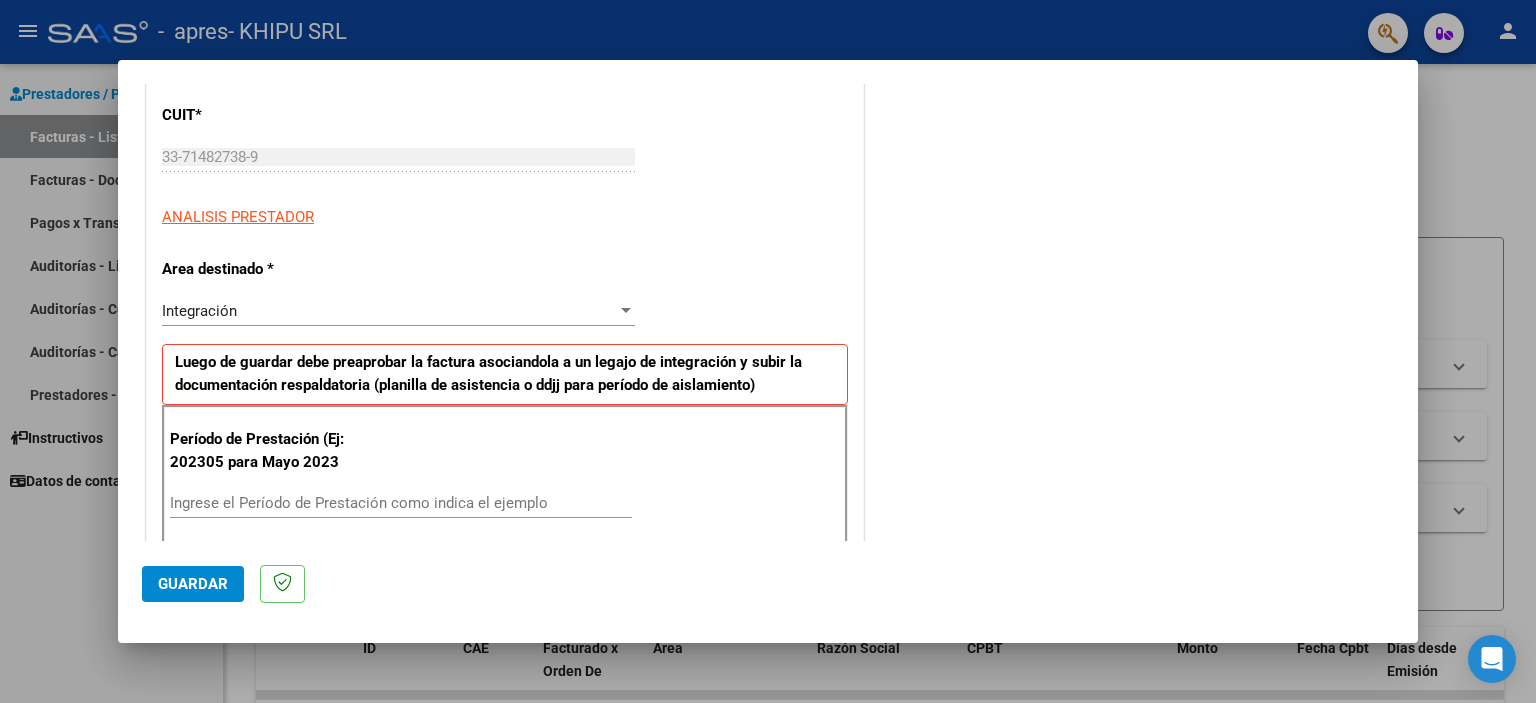 scroll, scrollTop: 300, scrollLeft: 0, axis: vertical 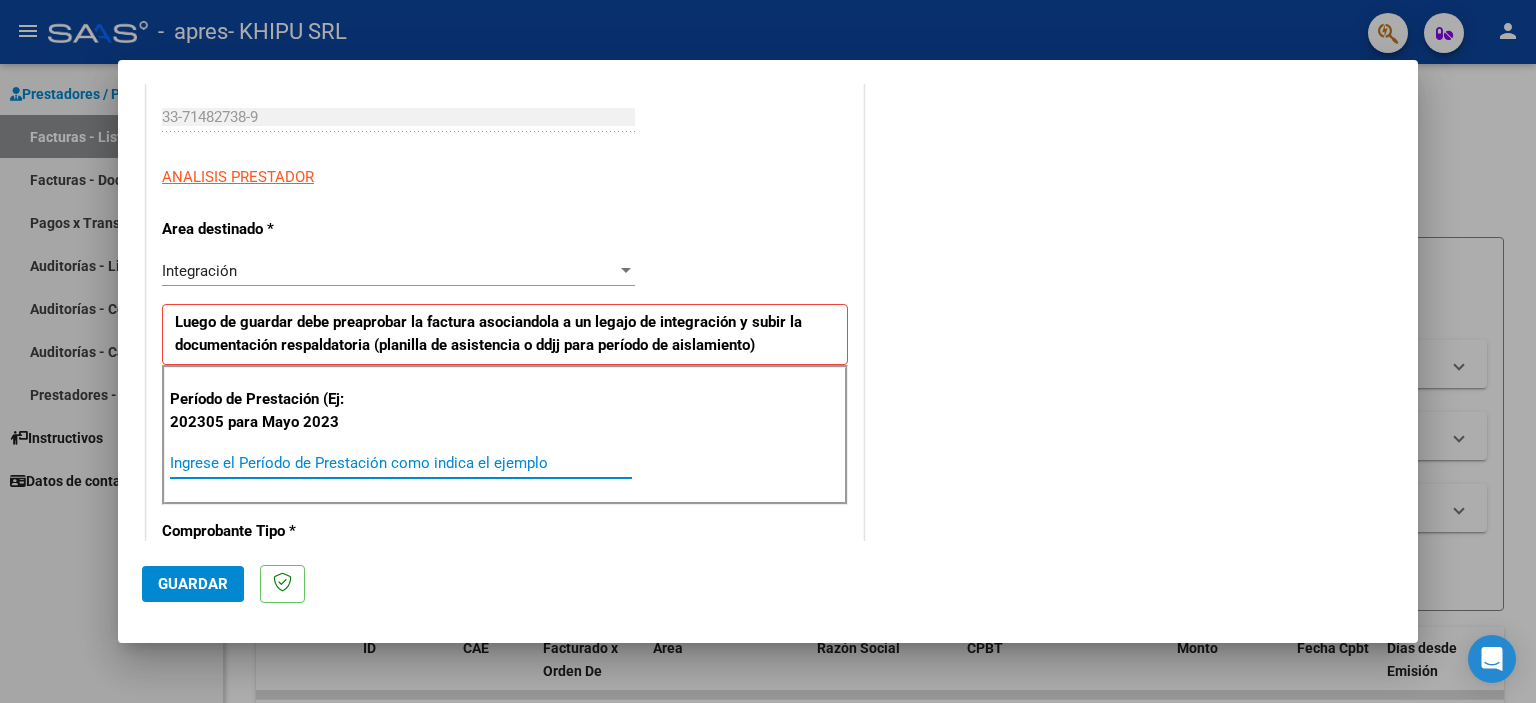 click on "Ingrese el Período de Prestación como indica el ejemplo" at bounding box center [401, 463] 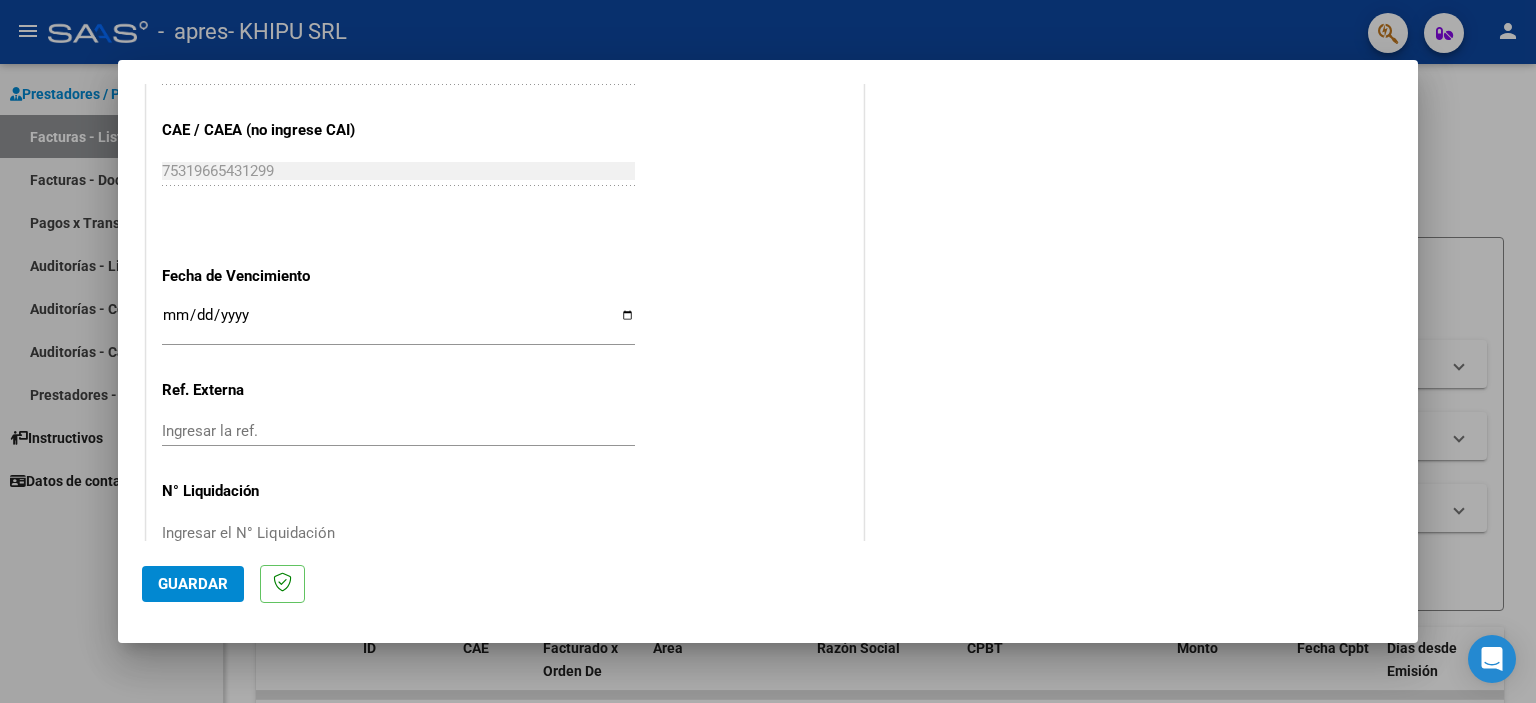 scroll, scrollTop: 1263, scrollLeft: 0, axis: vertical 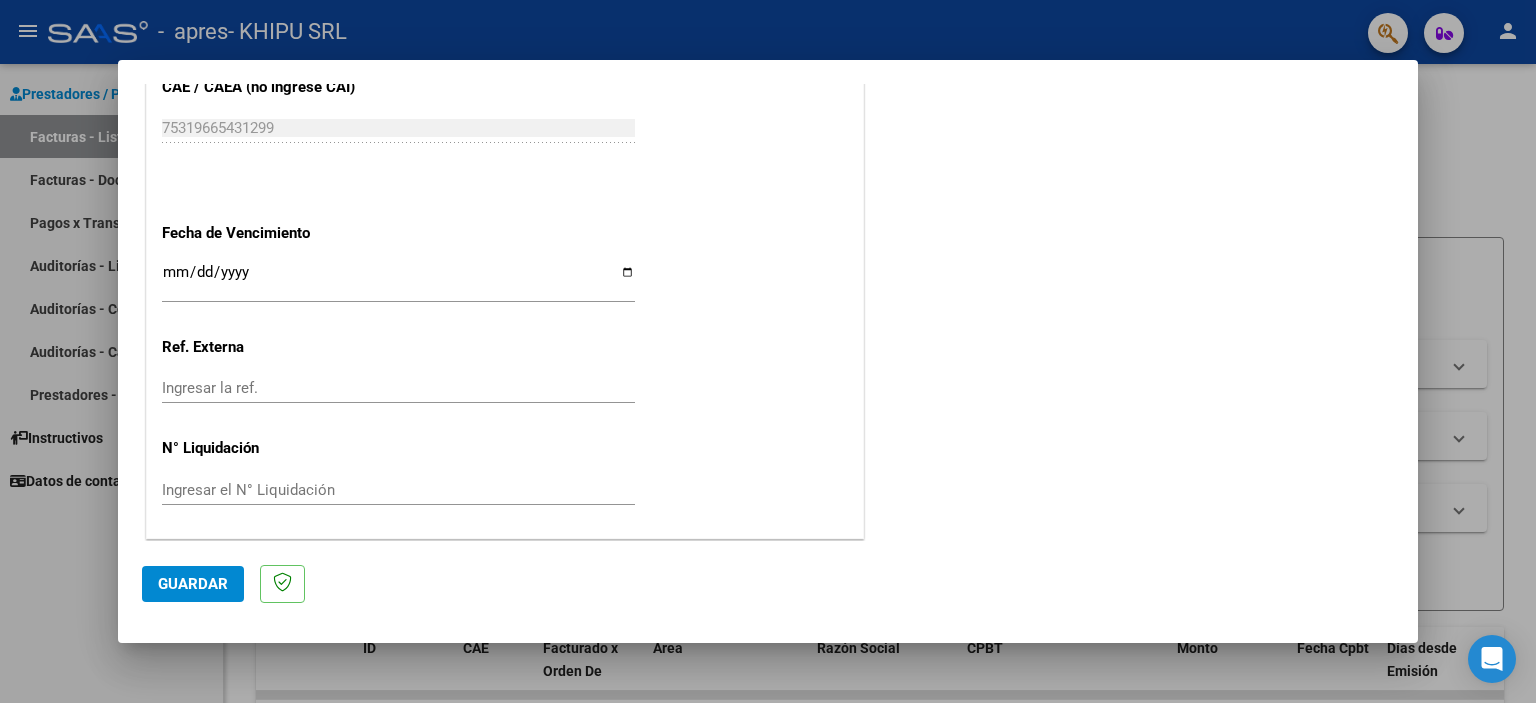 type on "202507" 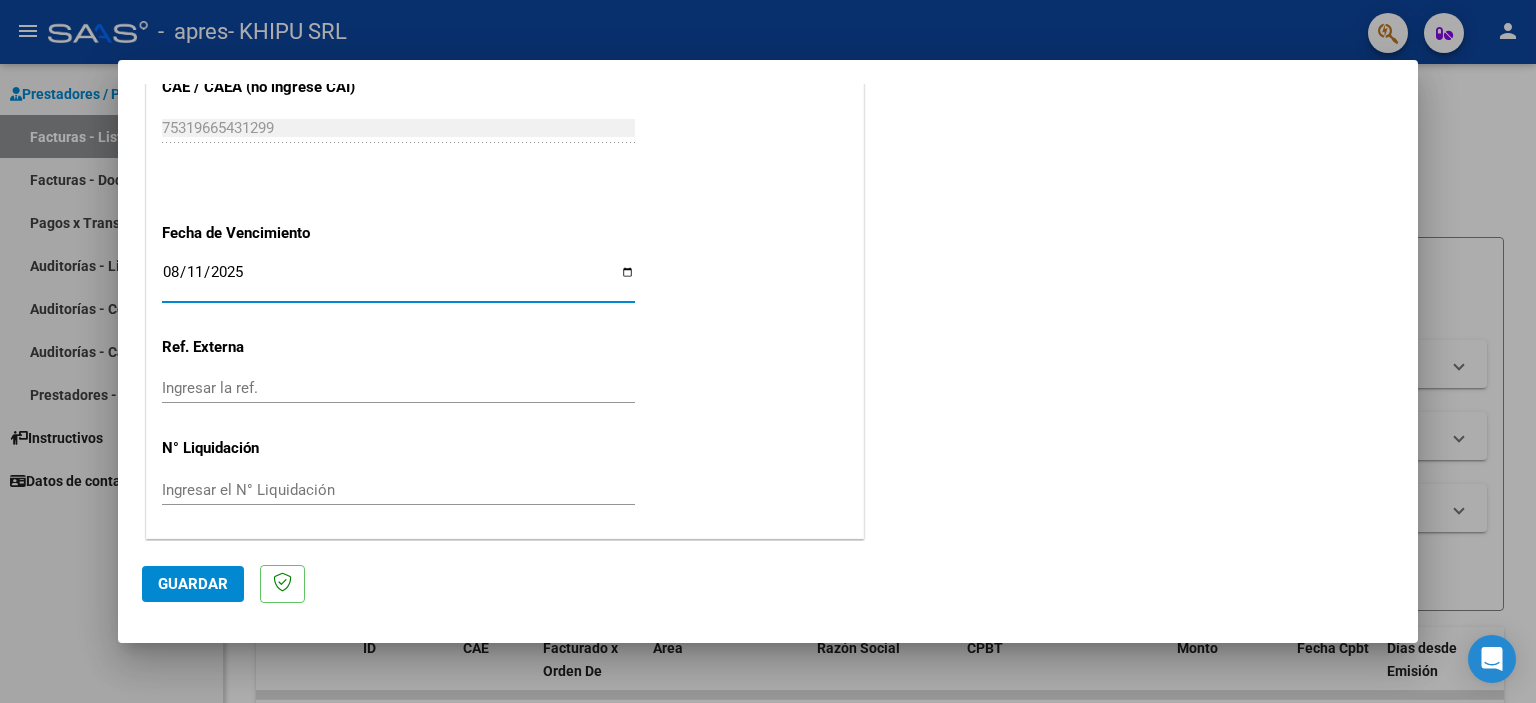 type on "2025-08-11" 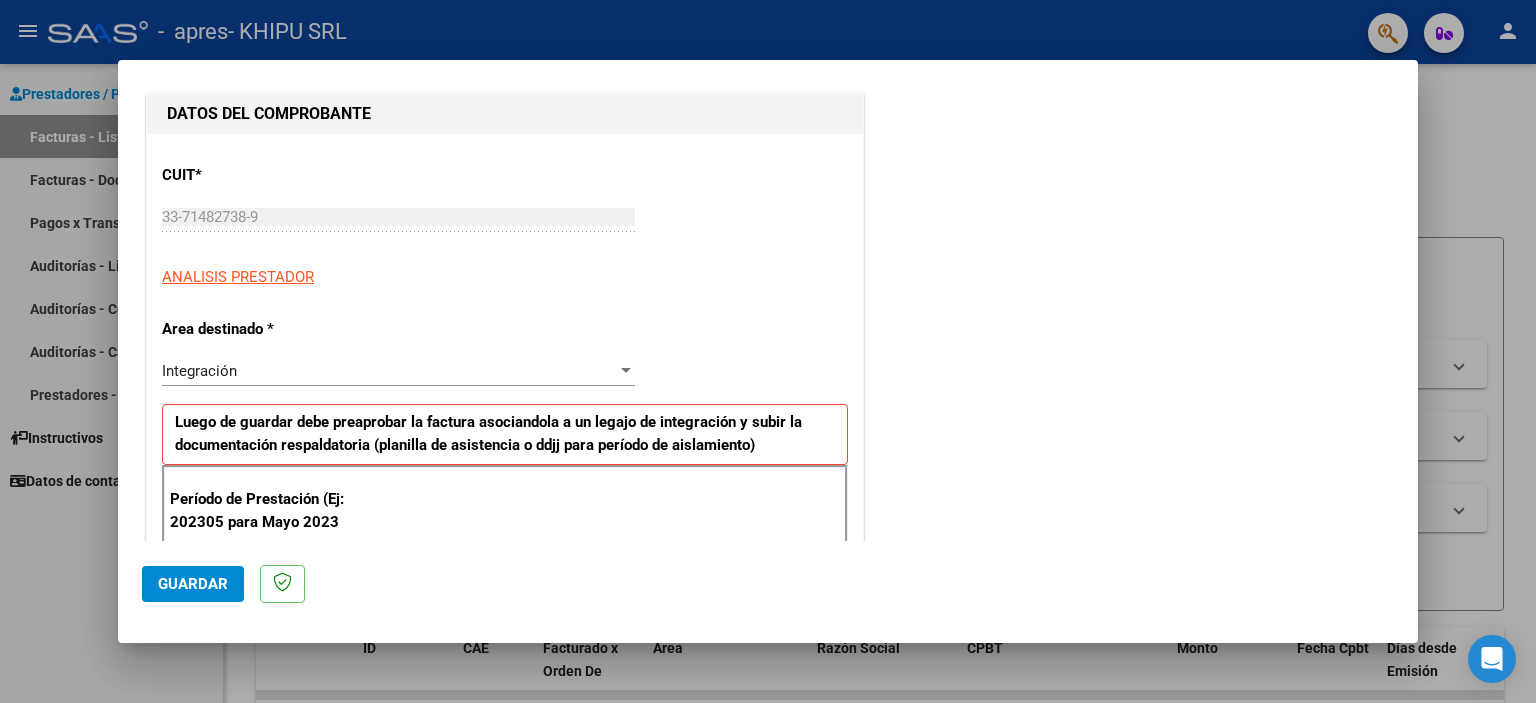 scroll, scrollTop: 0, scrollLeft: 0, axis: both 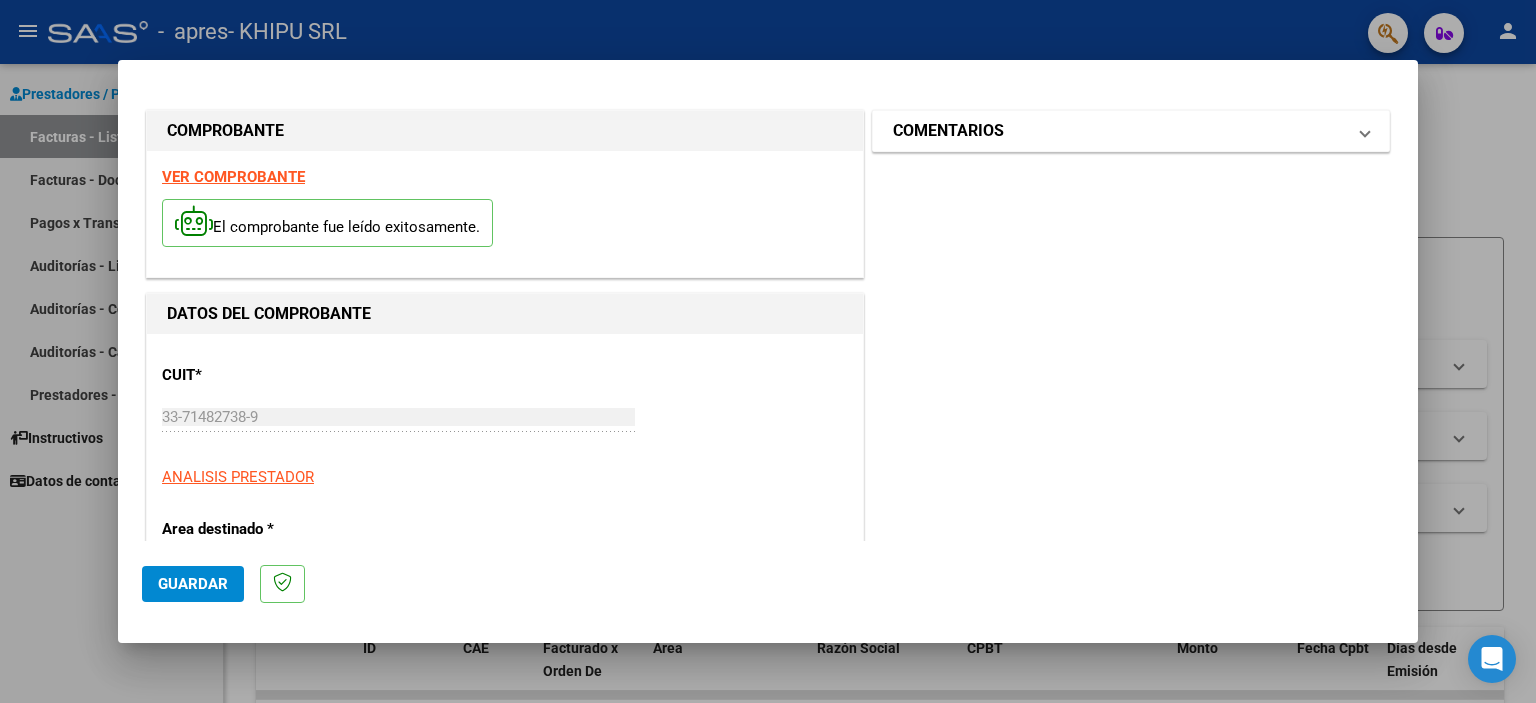 click on "COMENTARIOS" at bounding box center (1119, 131) 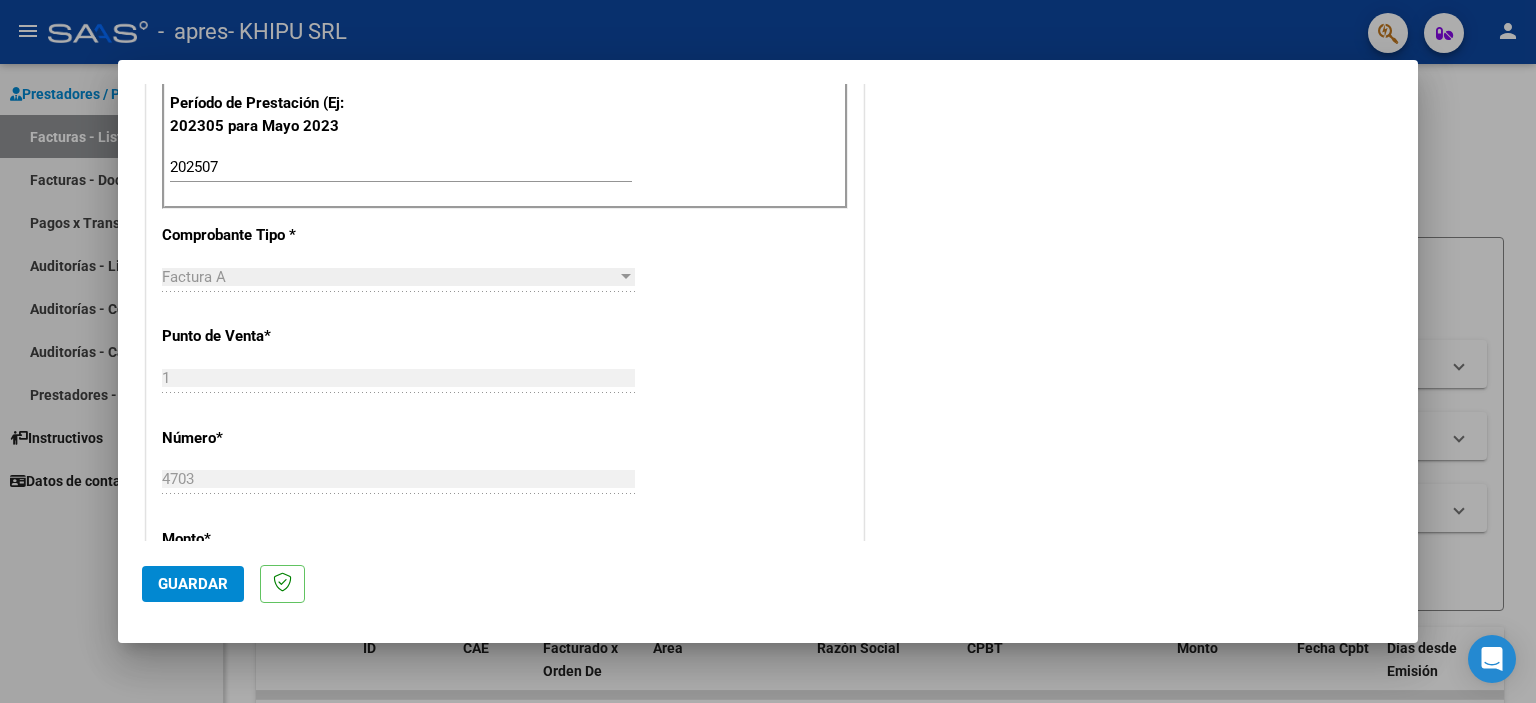 scroll, scrollTop: 600, scrollLeft: 0, axis: vertical 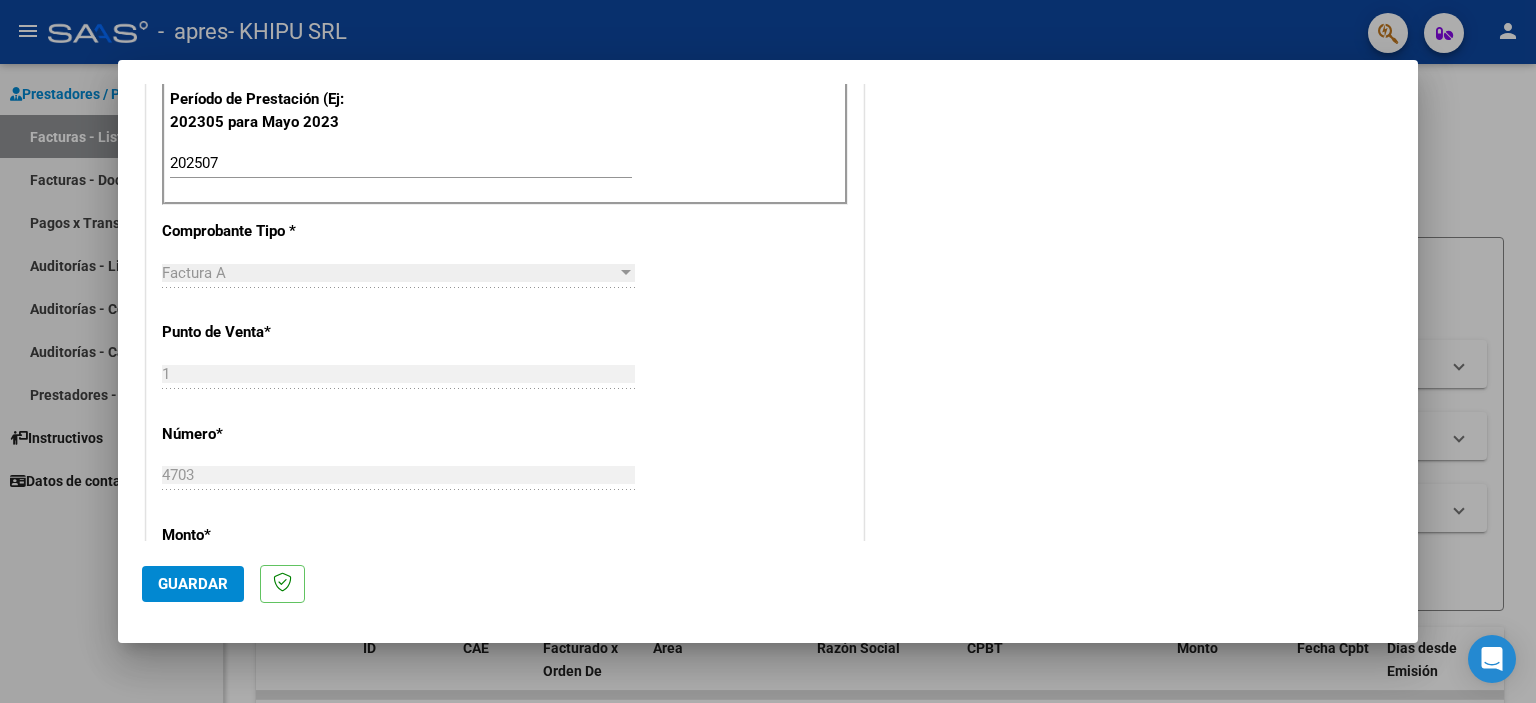 click on "Guardar" 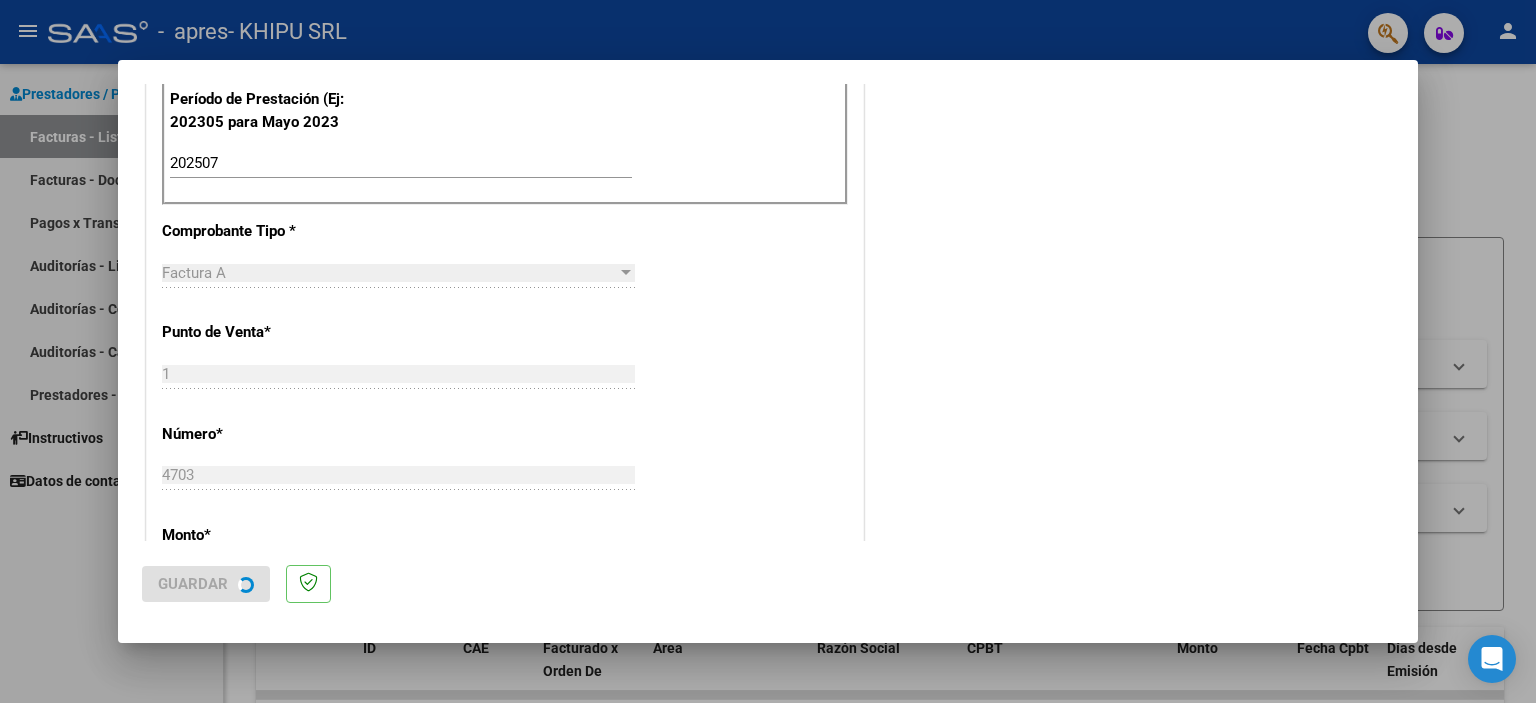 scroll, scrollTop: 0, scrollLeft: 0, axis: both 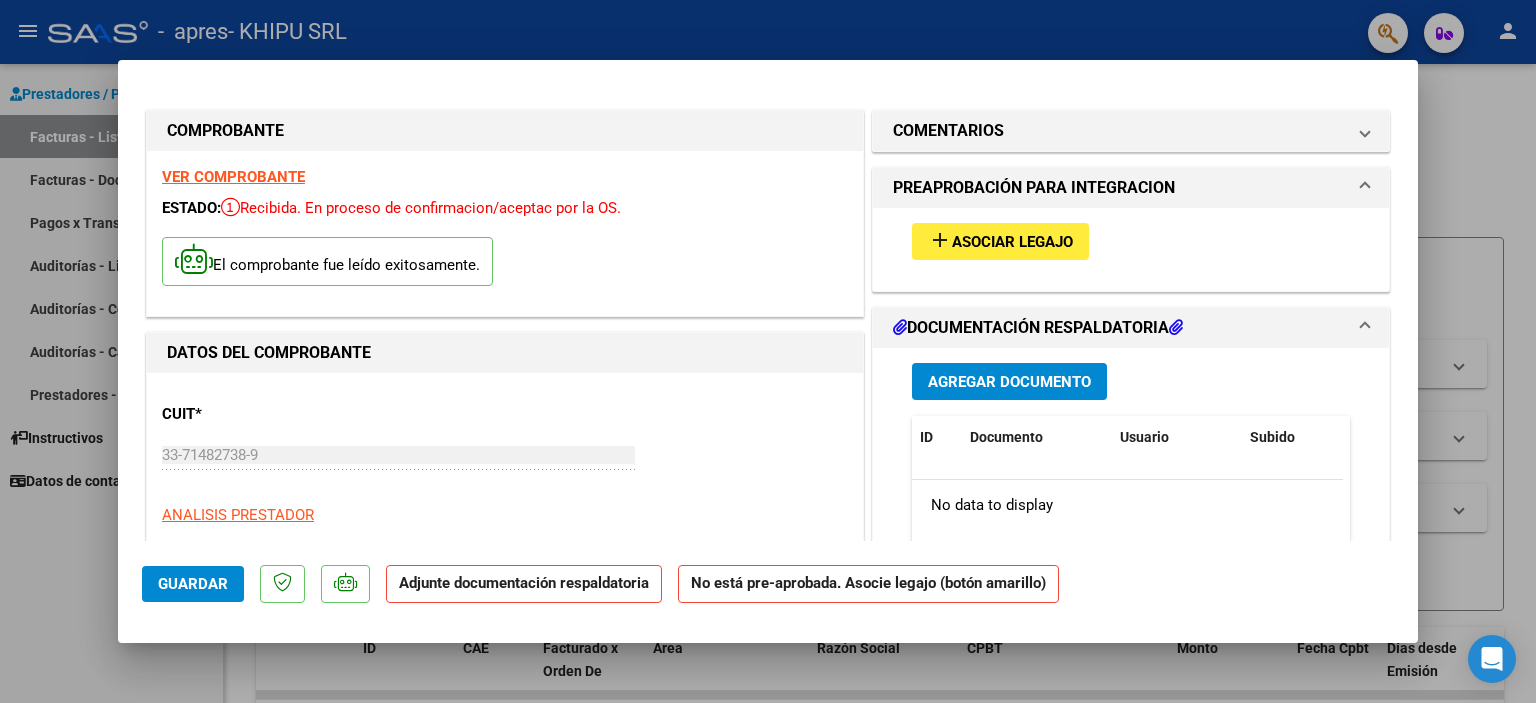 click on "Asociar Legajo" at bounding box center [1012, 242] 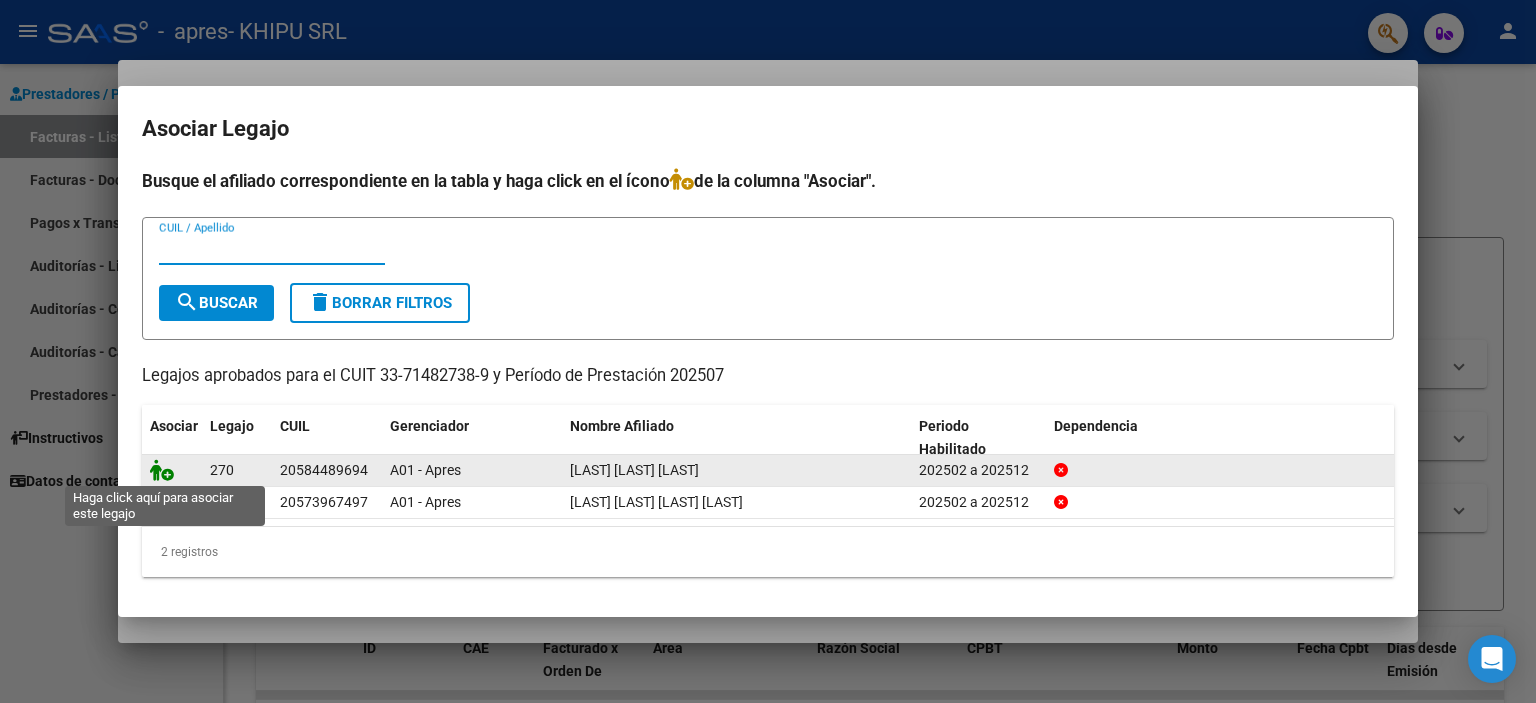 click 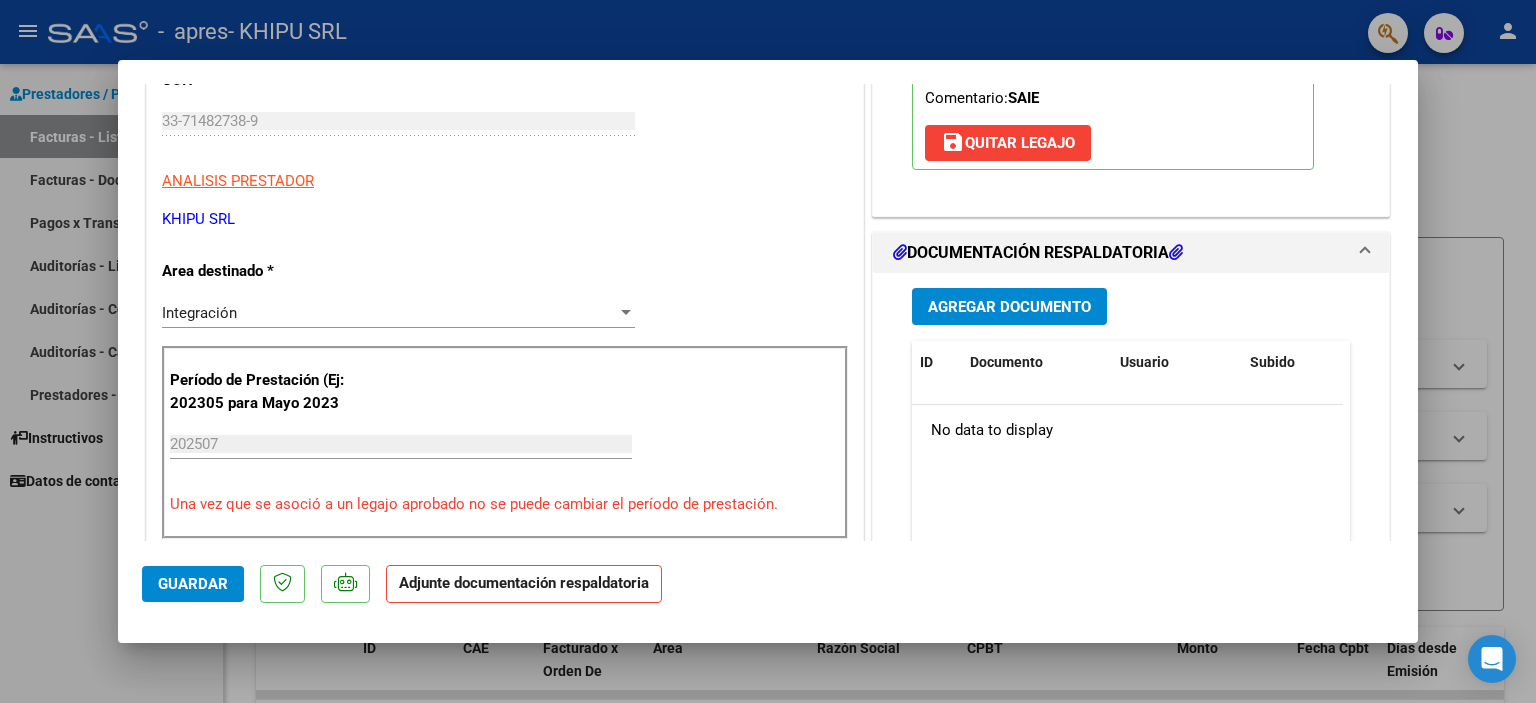 scroll, scrollTop: 331, scrollLeft: 0, axis: vertical 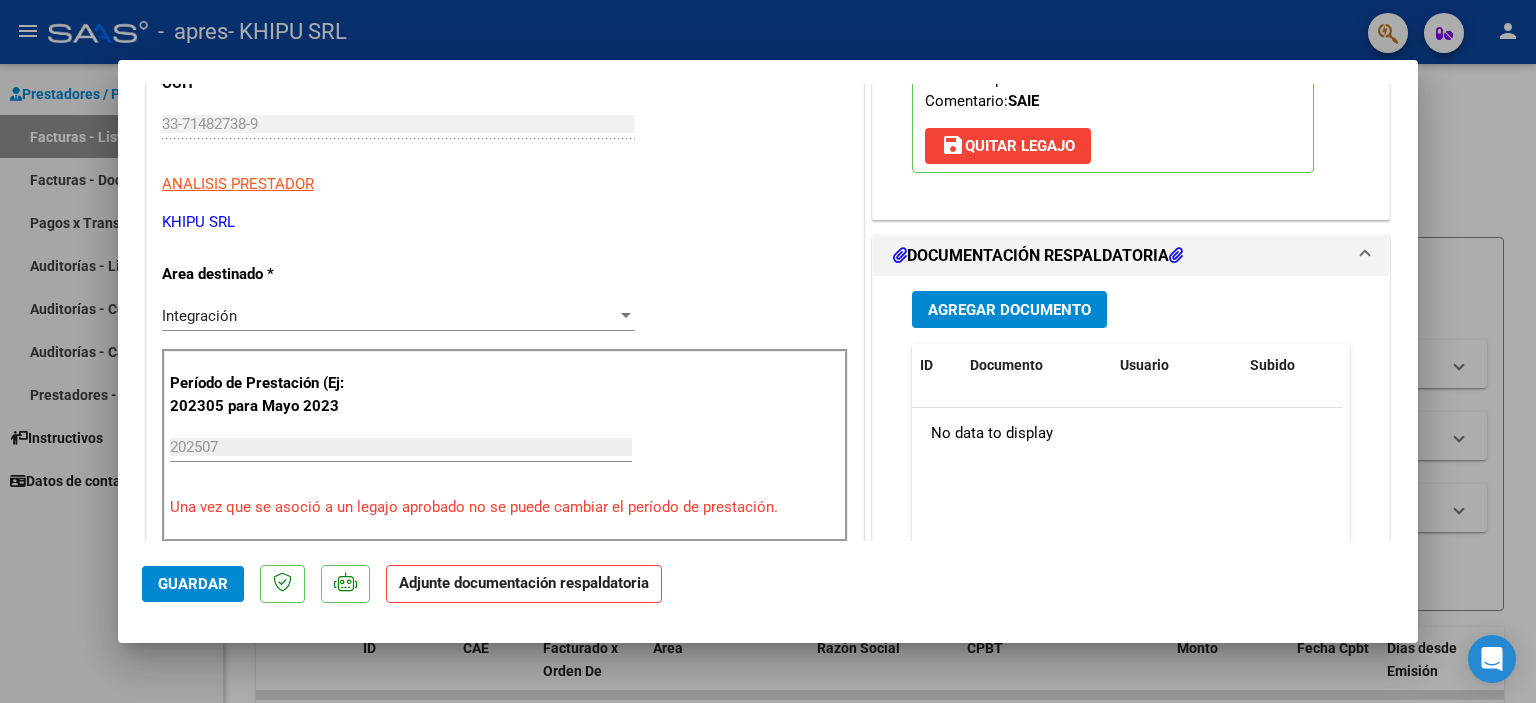 click on "Agregar Documento" at bounding box center (1009, 310) 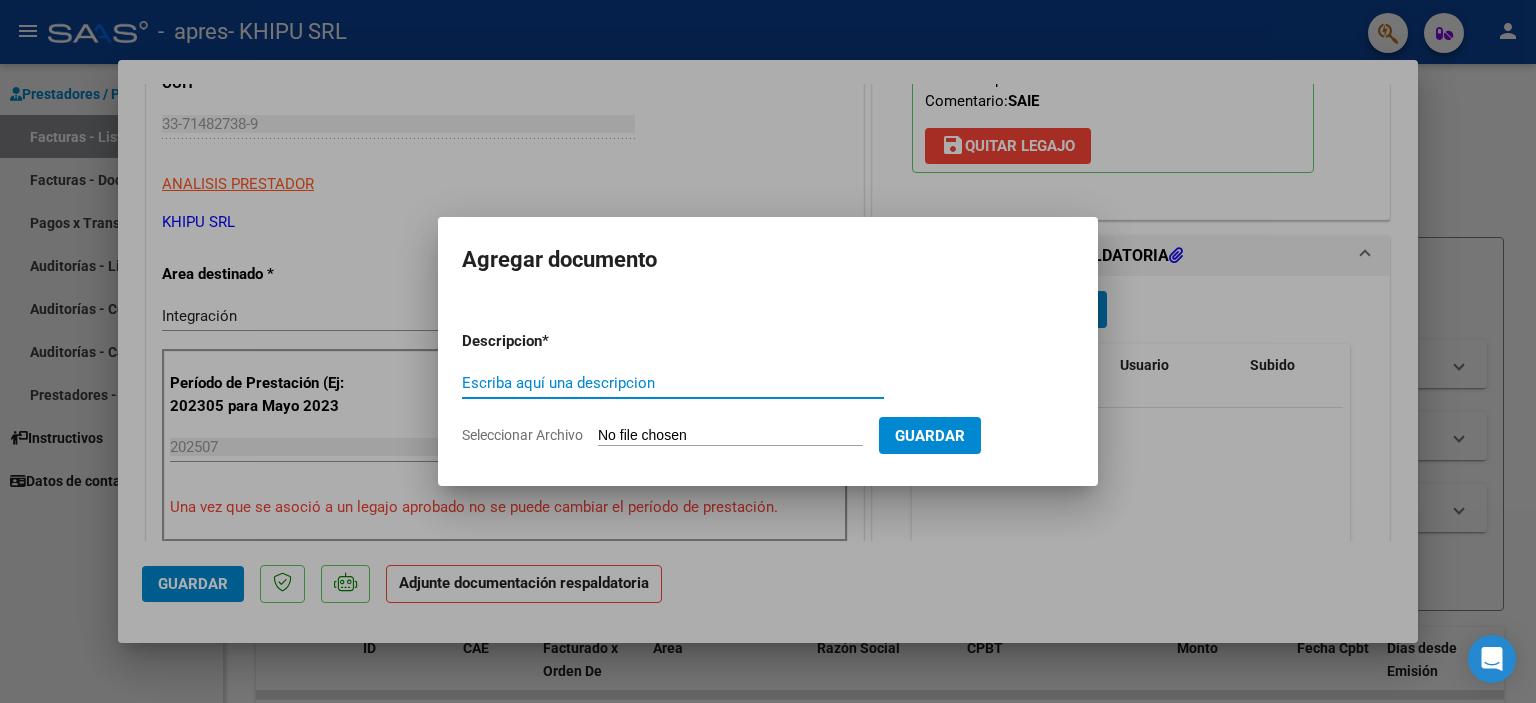 click on "Escriba aquí una descripcion" at bounding box center [673, 383] 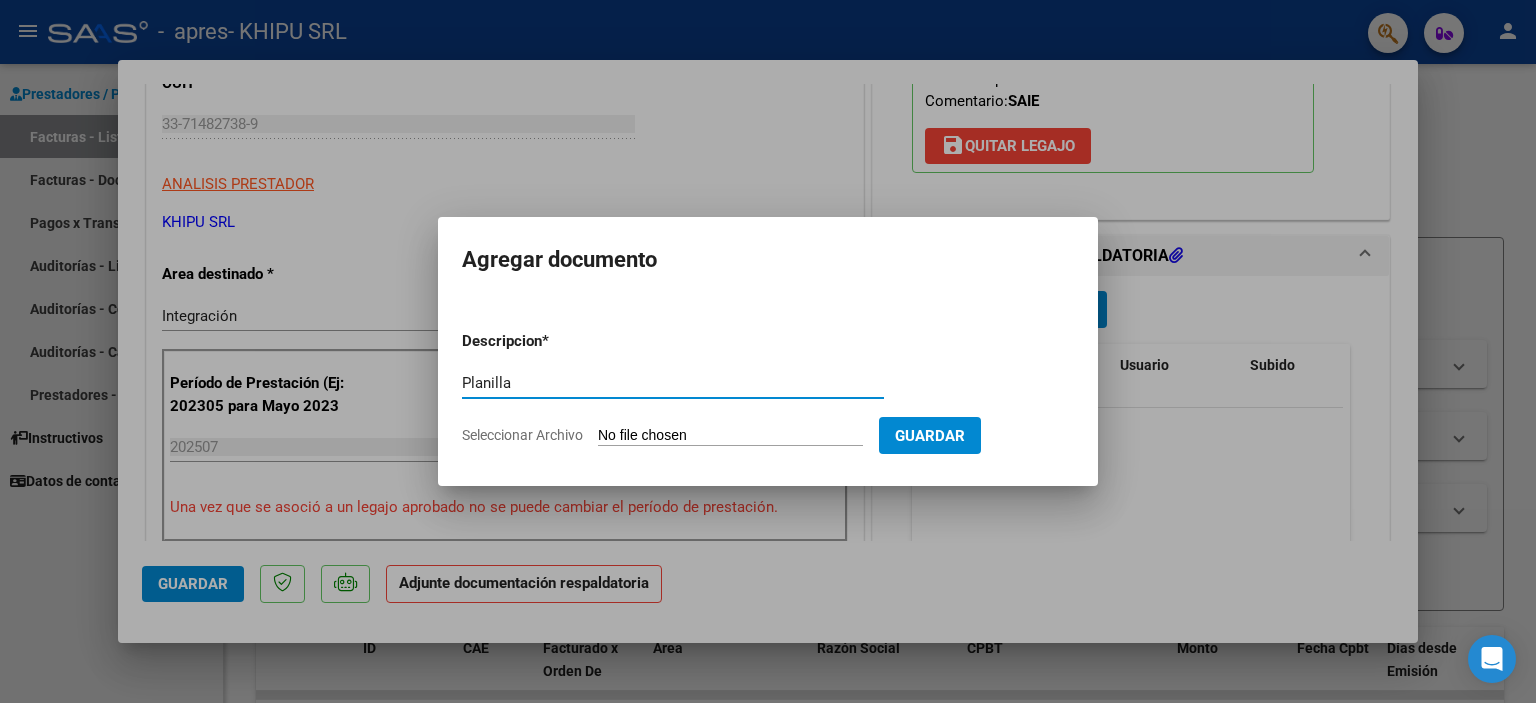 type on "Planilla" 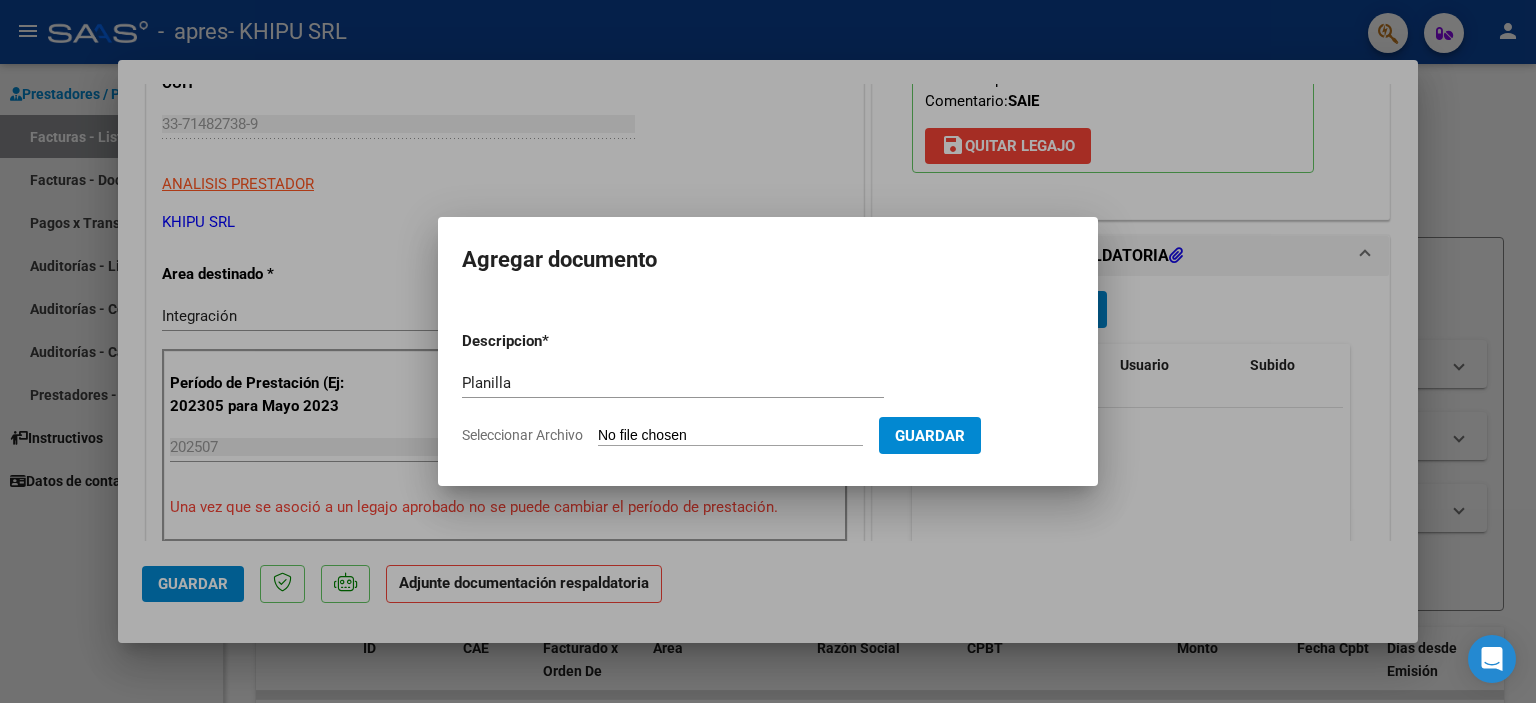 type on "C:\fakepath\Planilla [LAST].pdf" 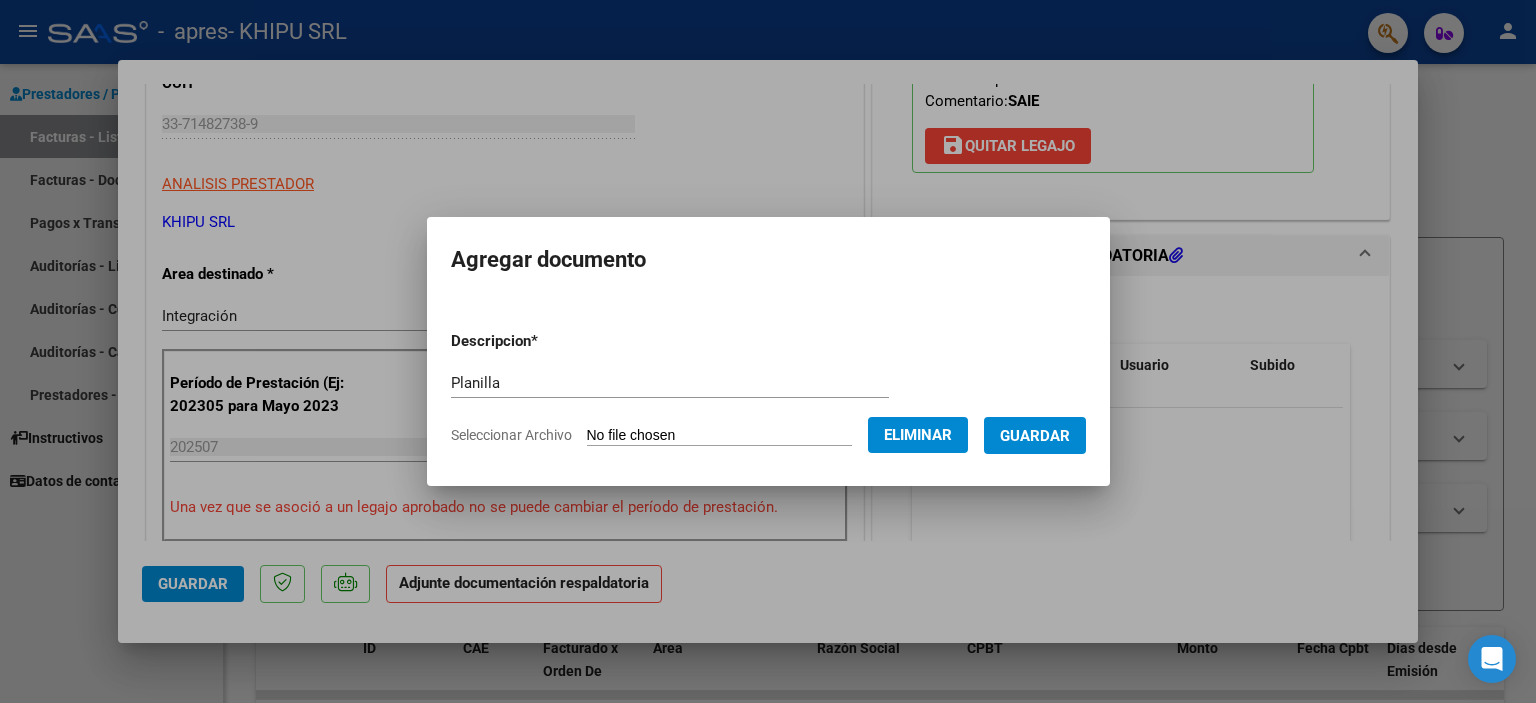 click on "Guardar" at bounding box center (1035, 436) 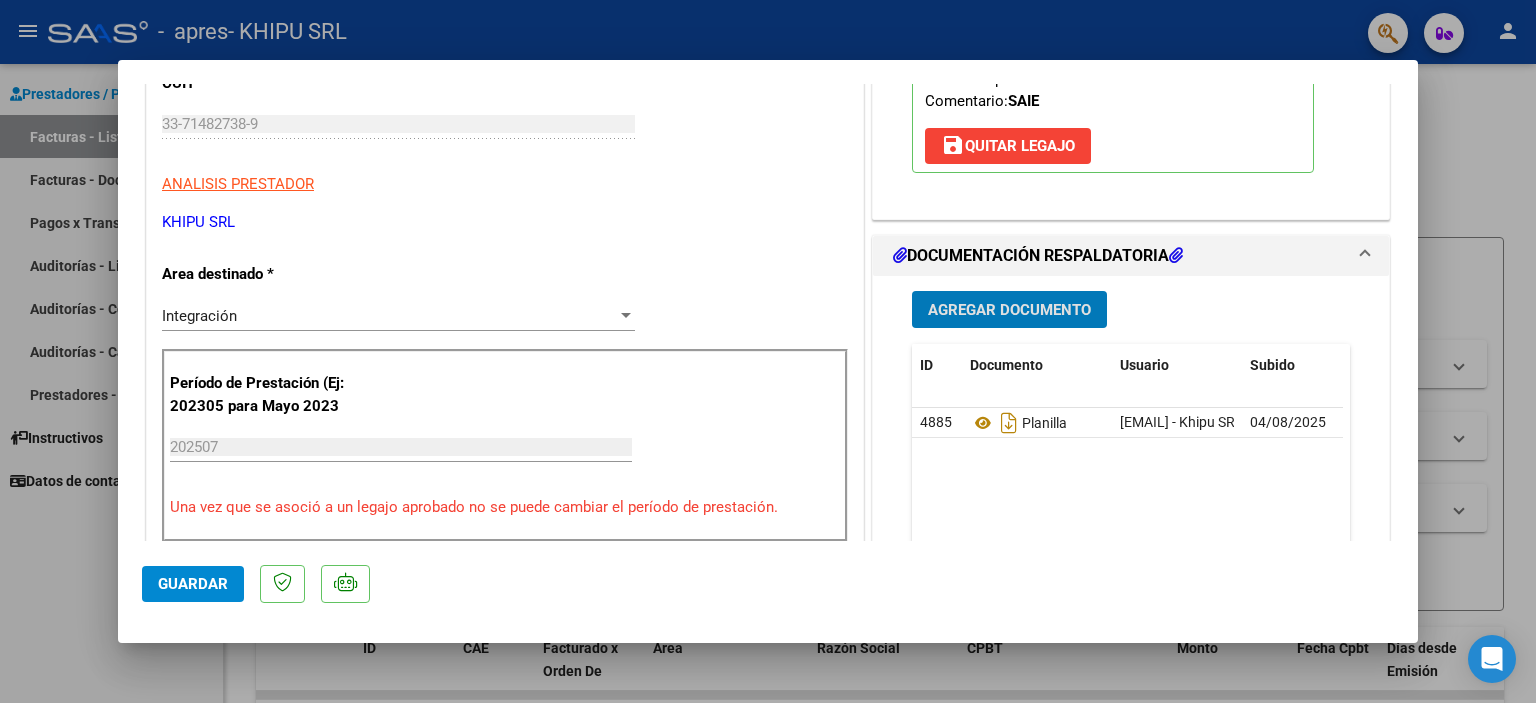 click on "Guardar" 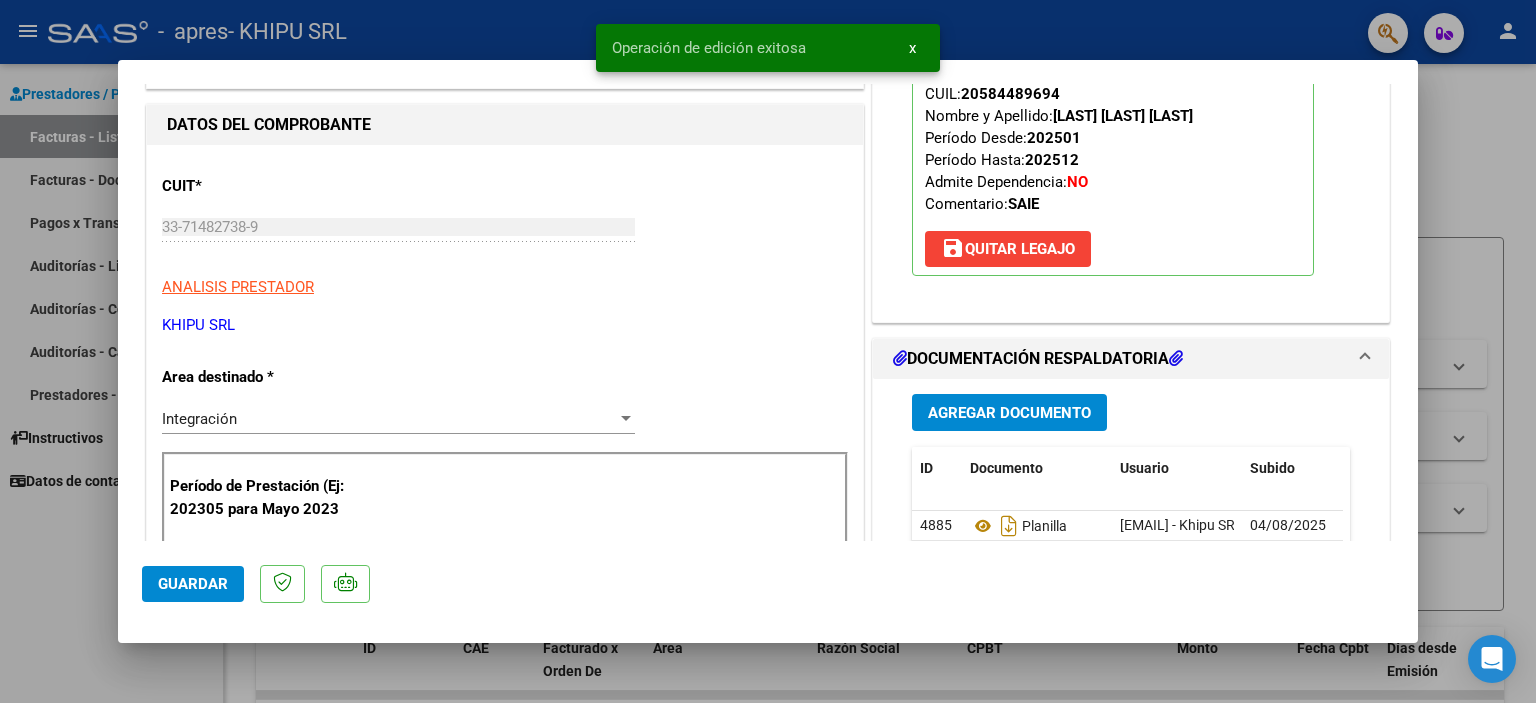 scroll, scrollTop: 31, scrollLeft: 0, axis: vertical 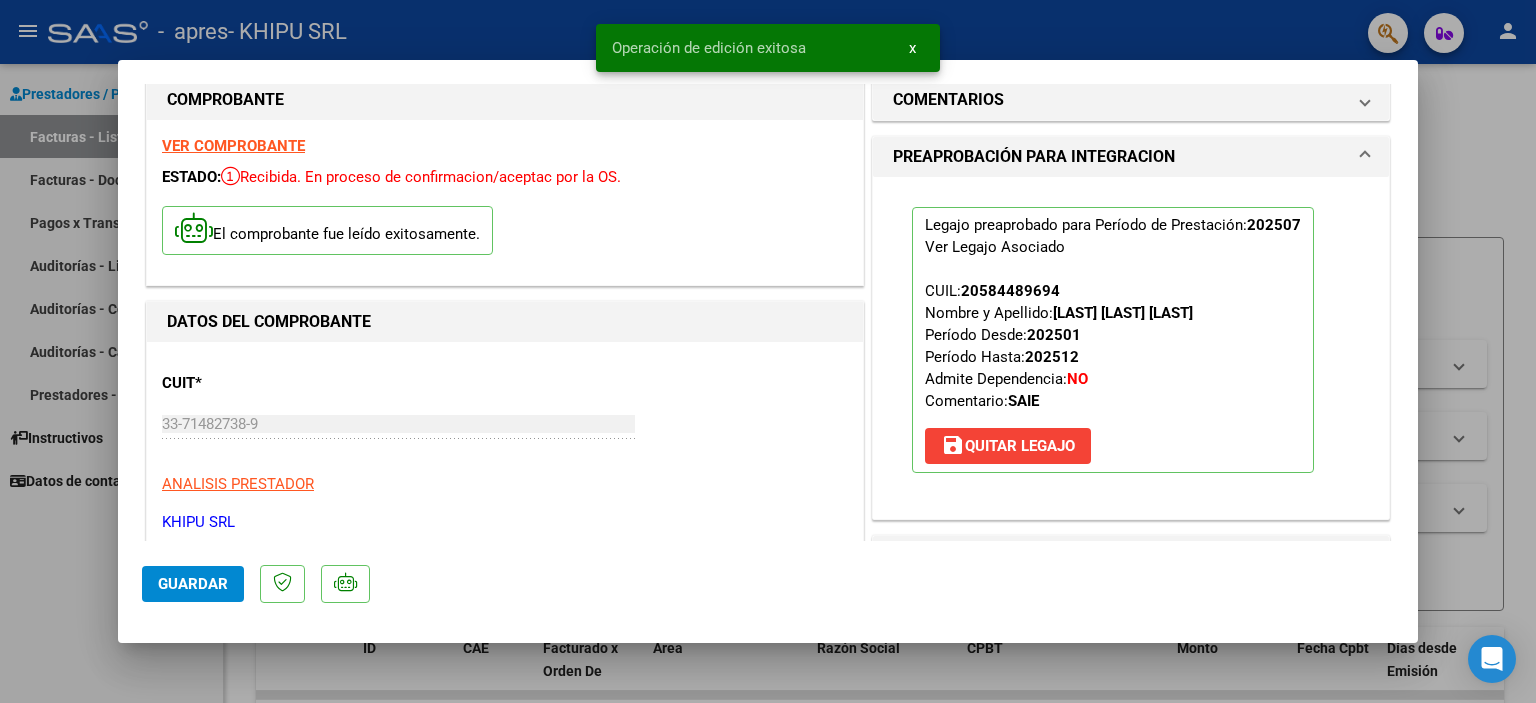 click at bounding box center (768, 351) 